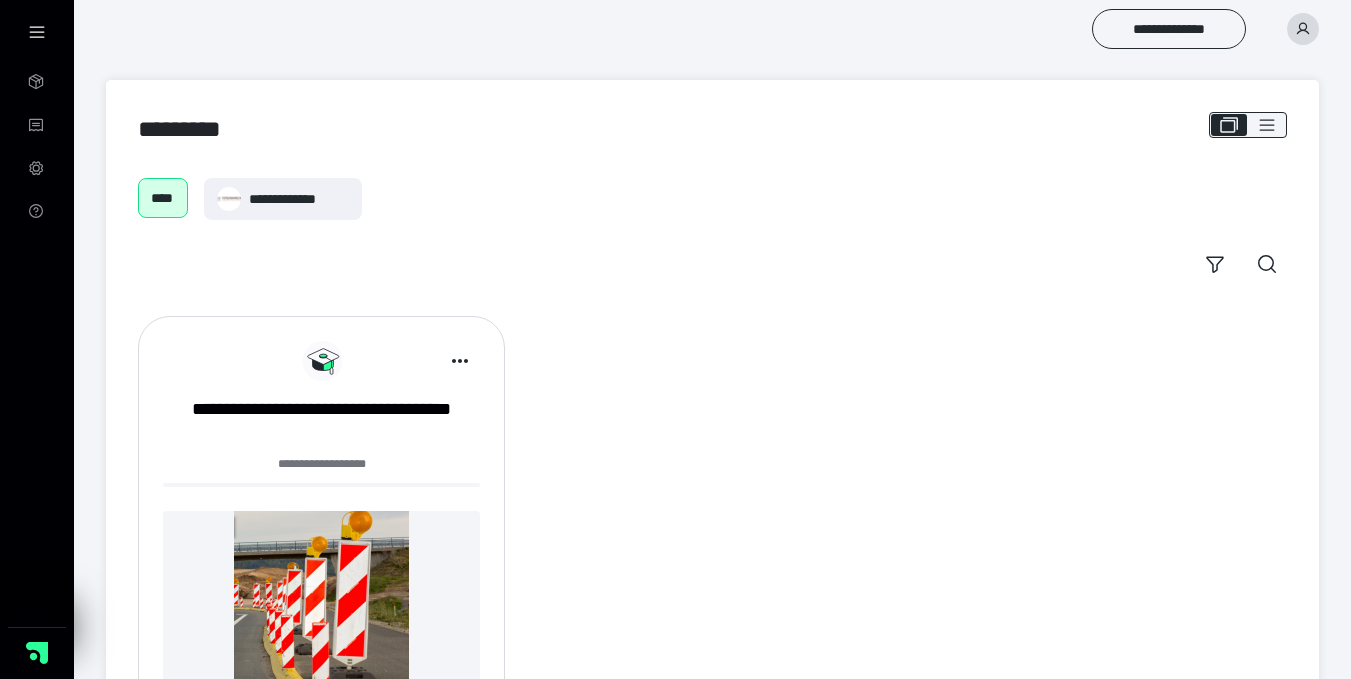 scroll, scrollTop: 0, scrollLeft: 0, axis: both 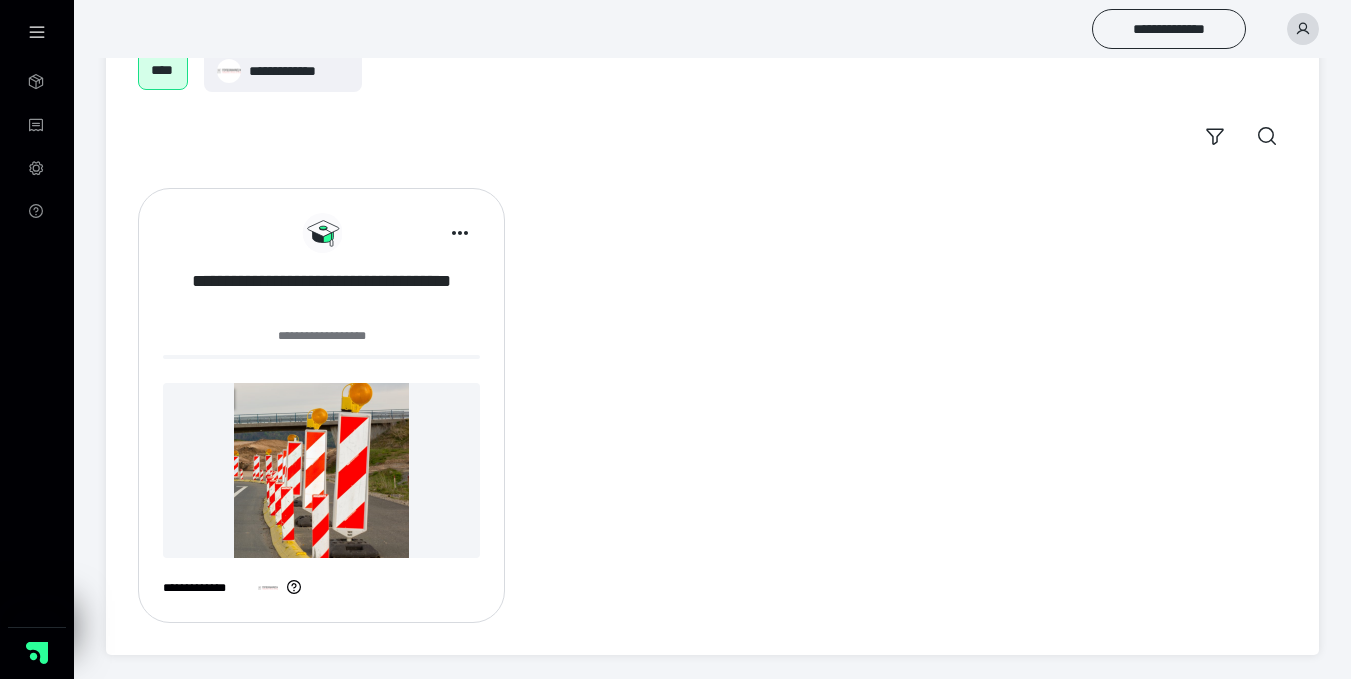 click on "**********" at bounding box center [321, 294] 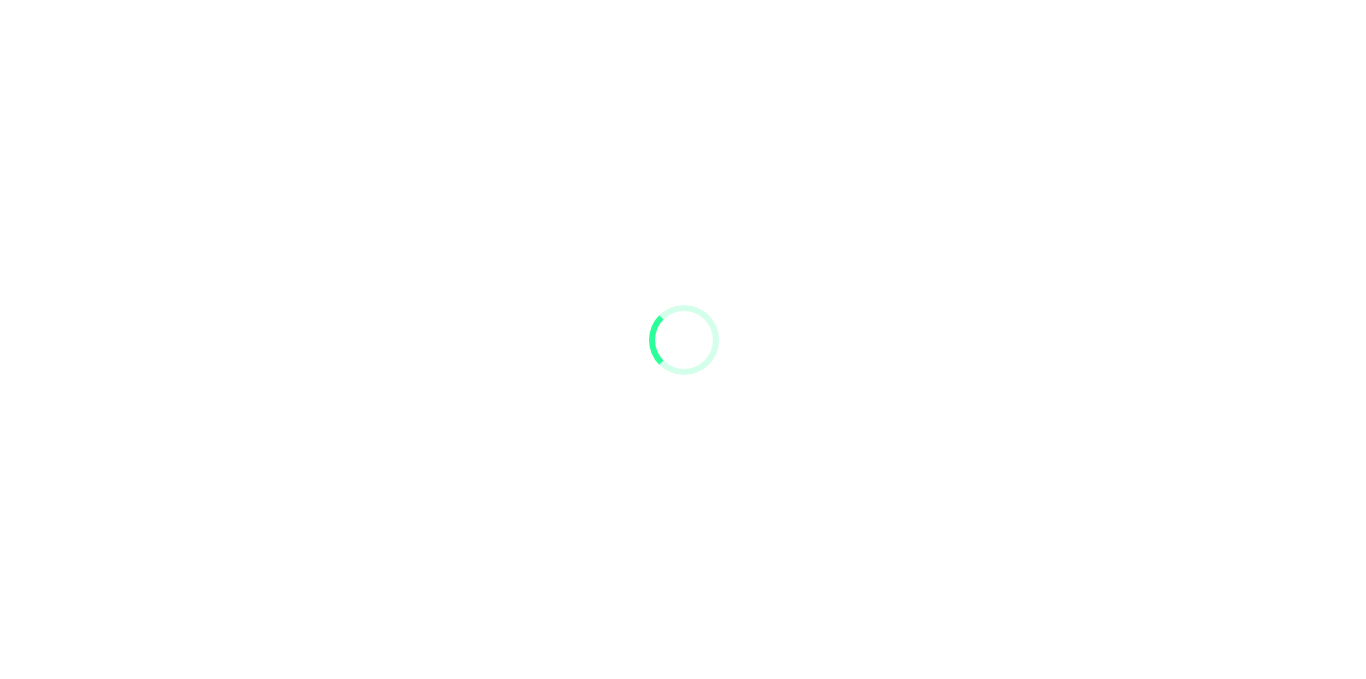 scroll, scrollTop: 0, scrollLeft: 0, axis: both 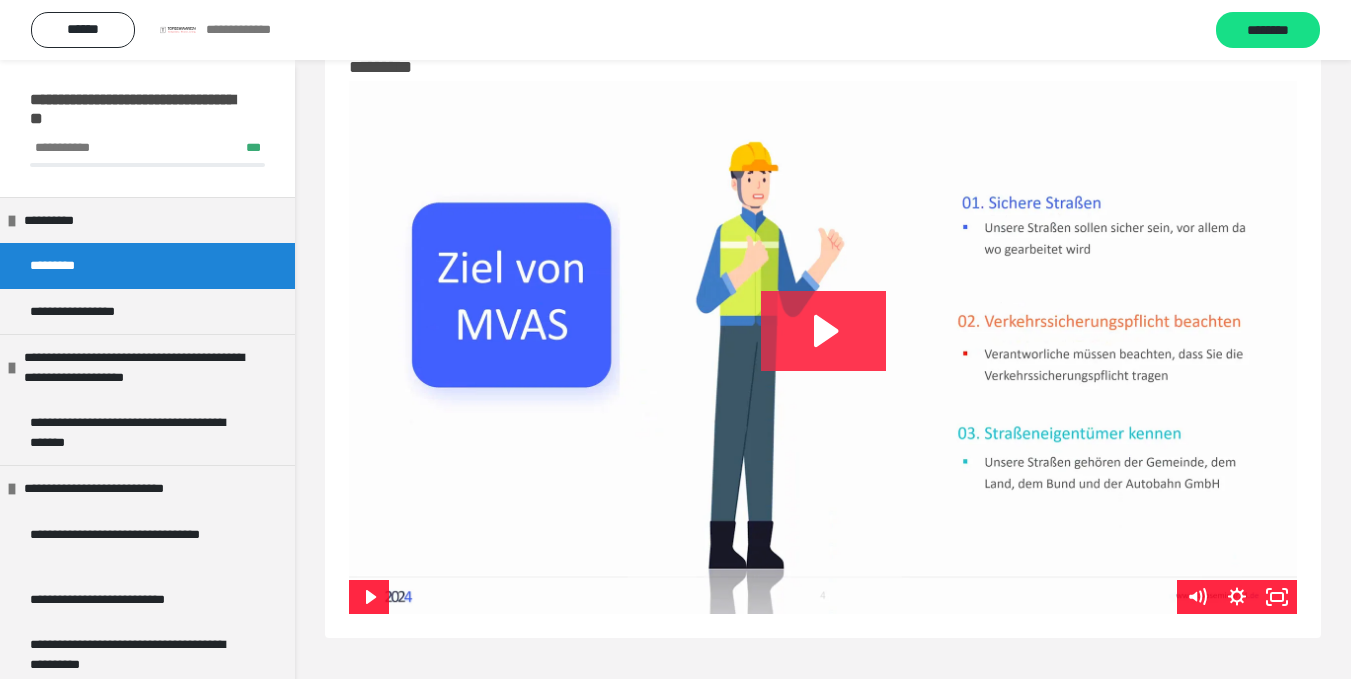 click 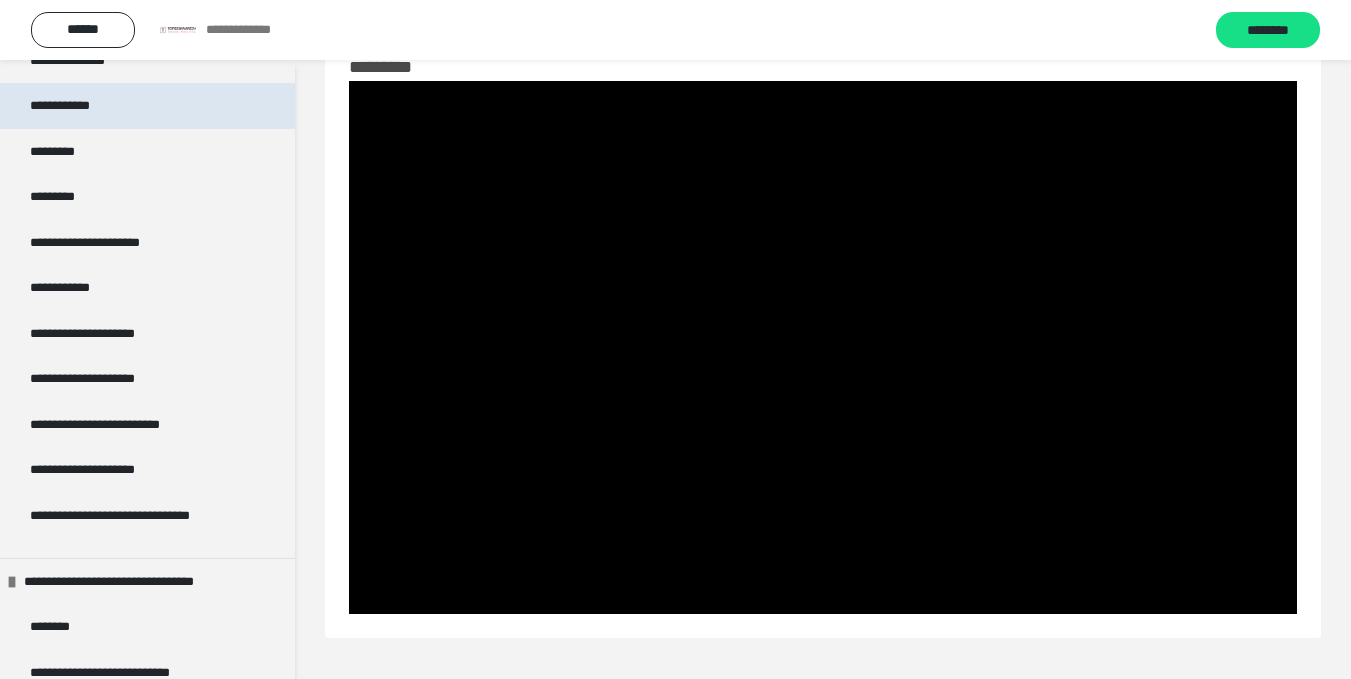scroll, scrollTop: 1116, scrollLeft: 0, axis: vertical 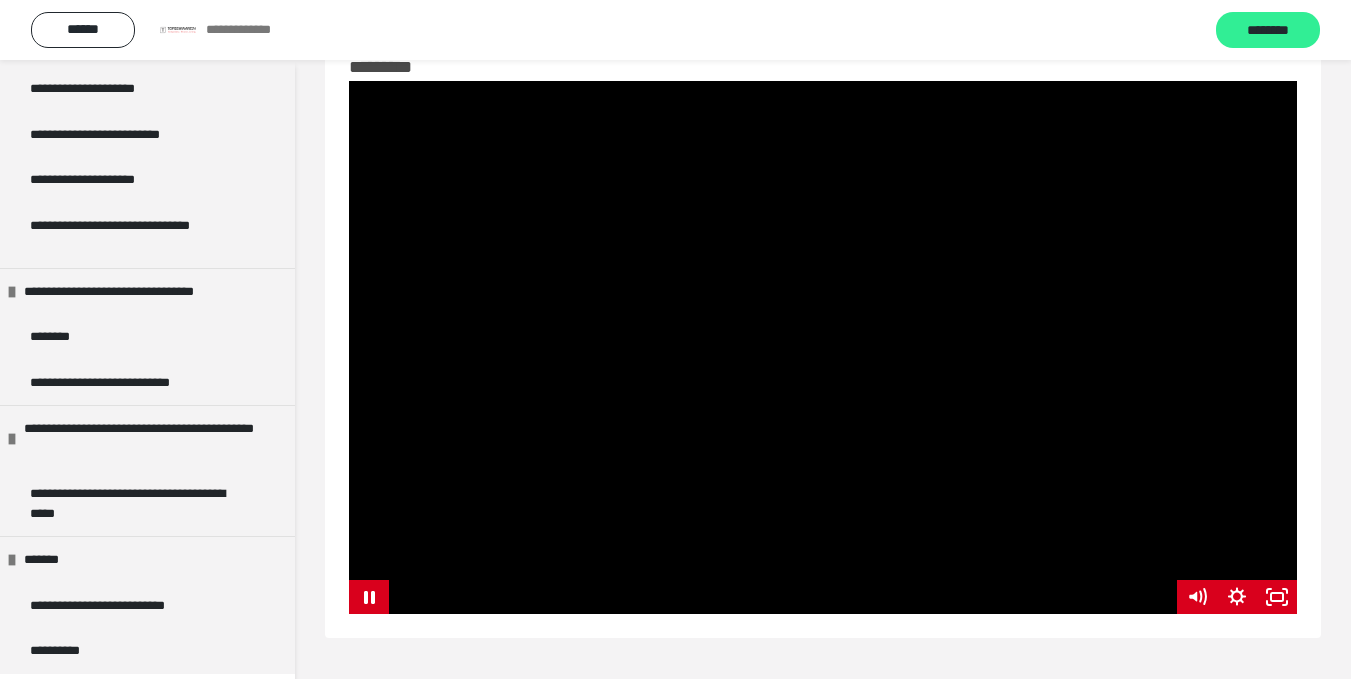 click on "********" at bounding box center [1268, 31] 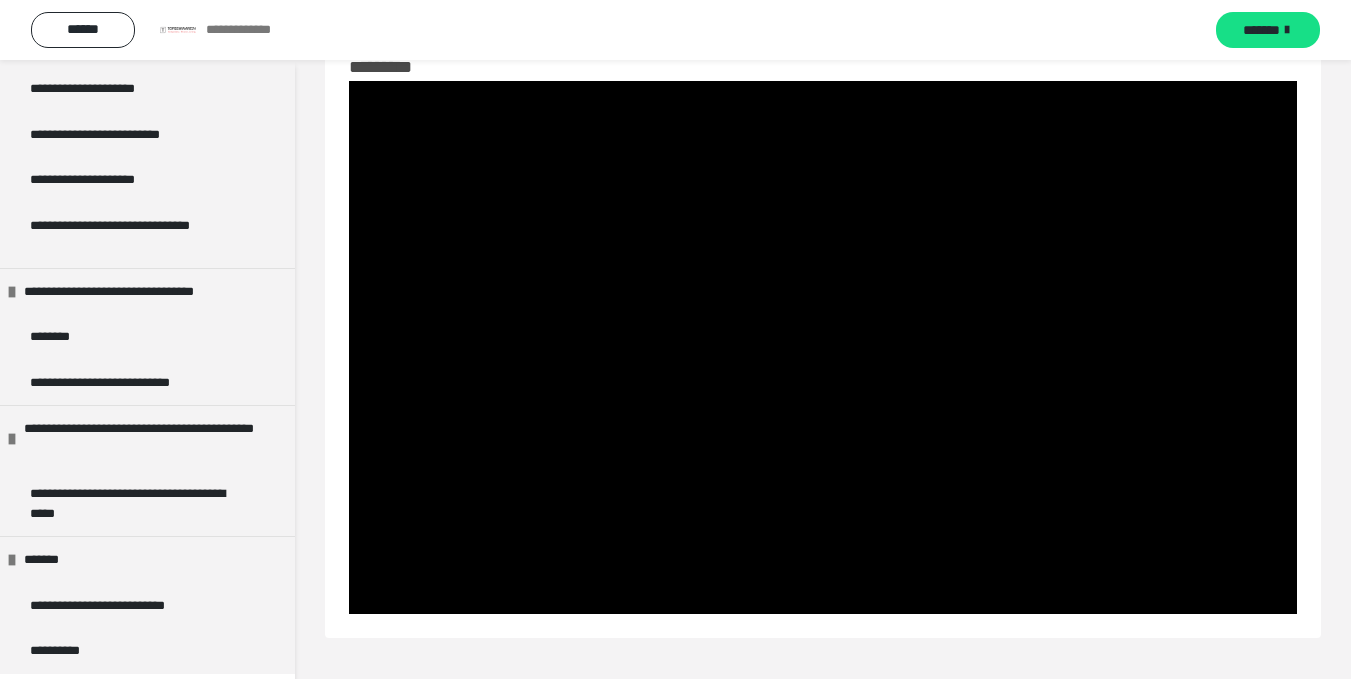 click on "*******" at bounding box center [1261, 30] 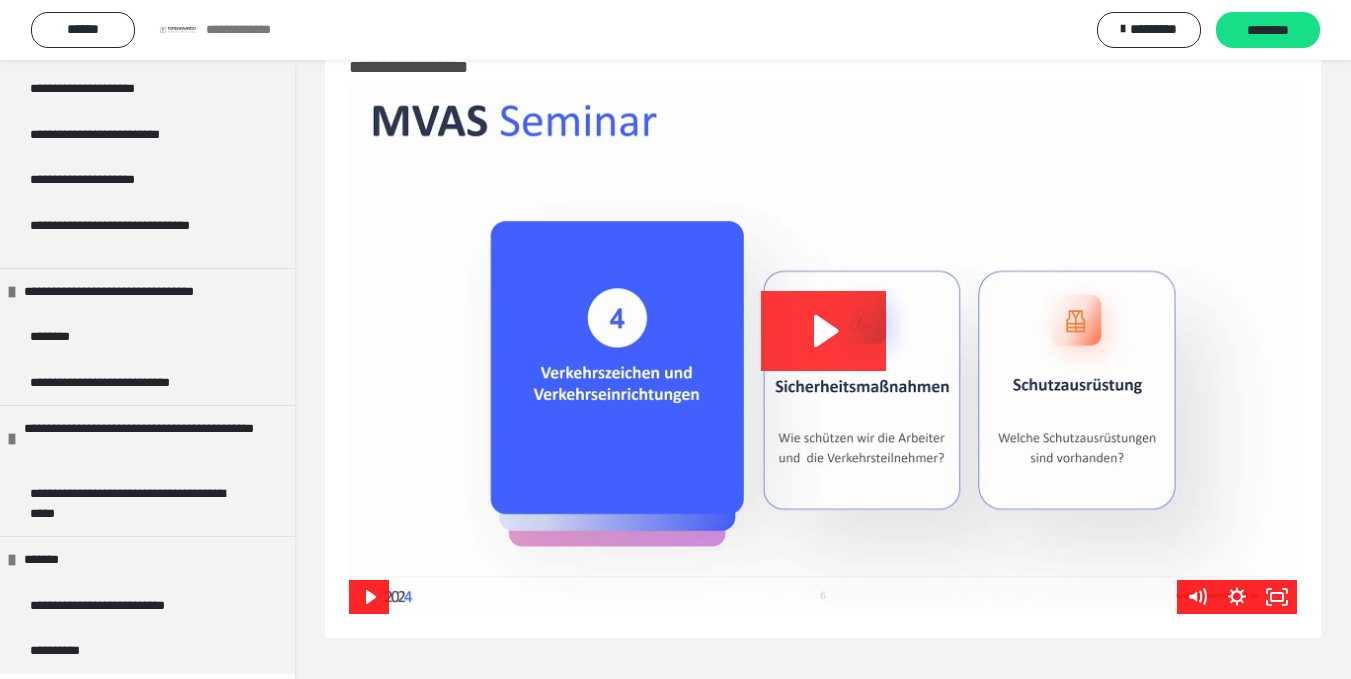 click 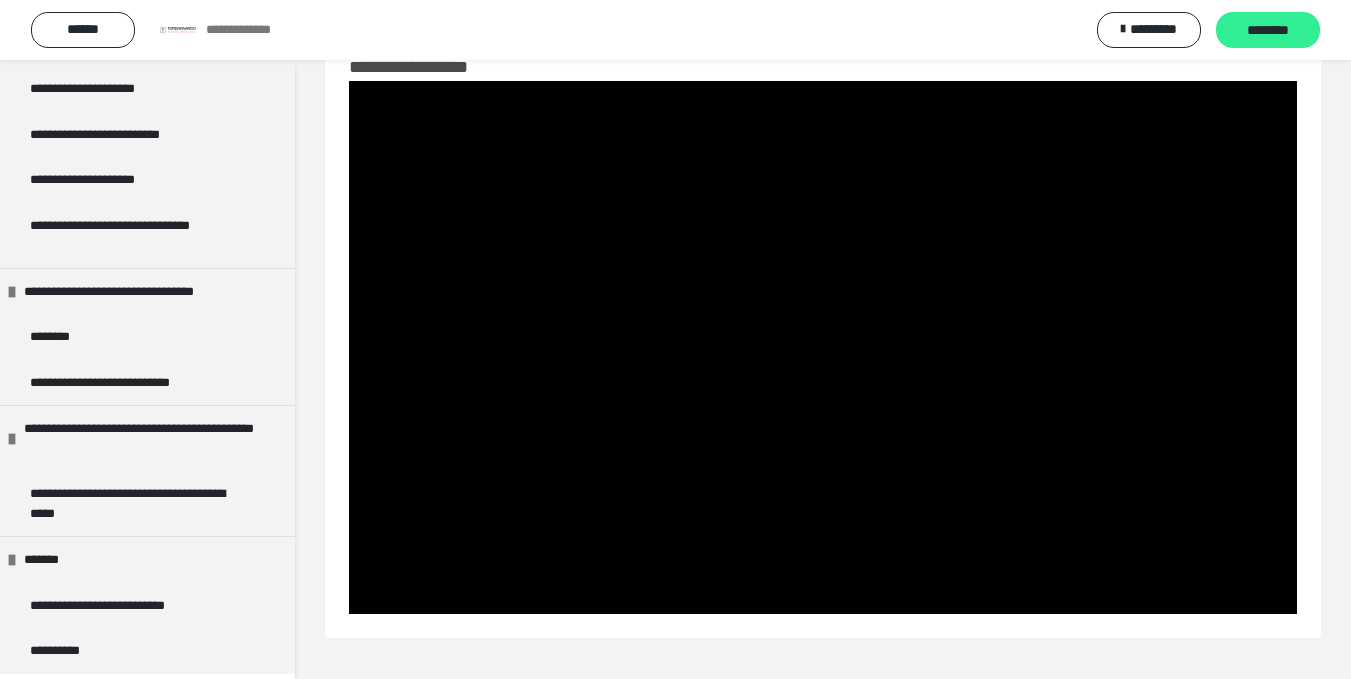 click on "********" at bounding box center (1268, 31) 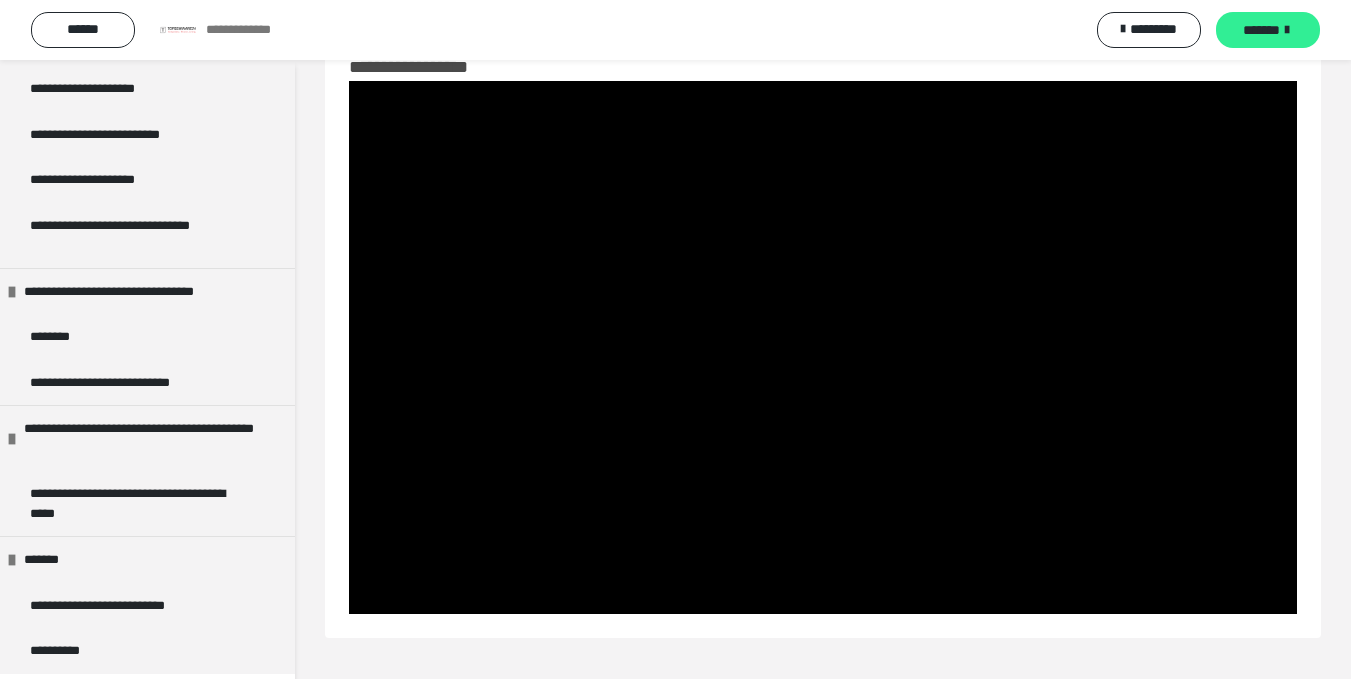 click on "*******" at bounding box center [1268, 30] 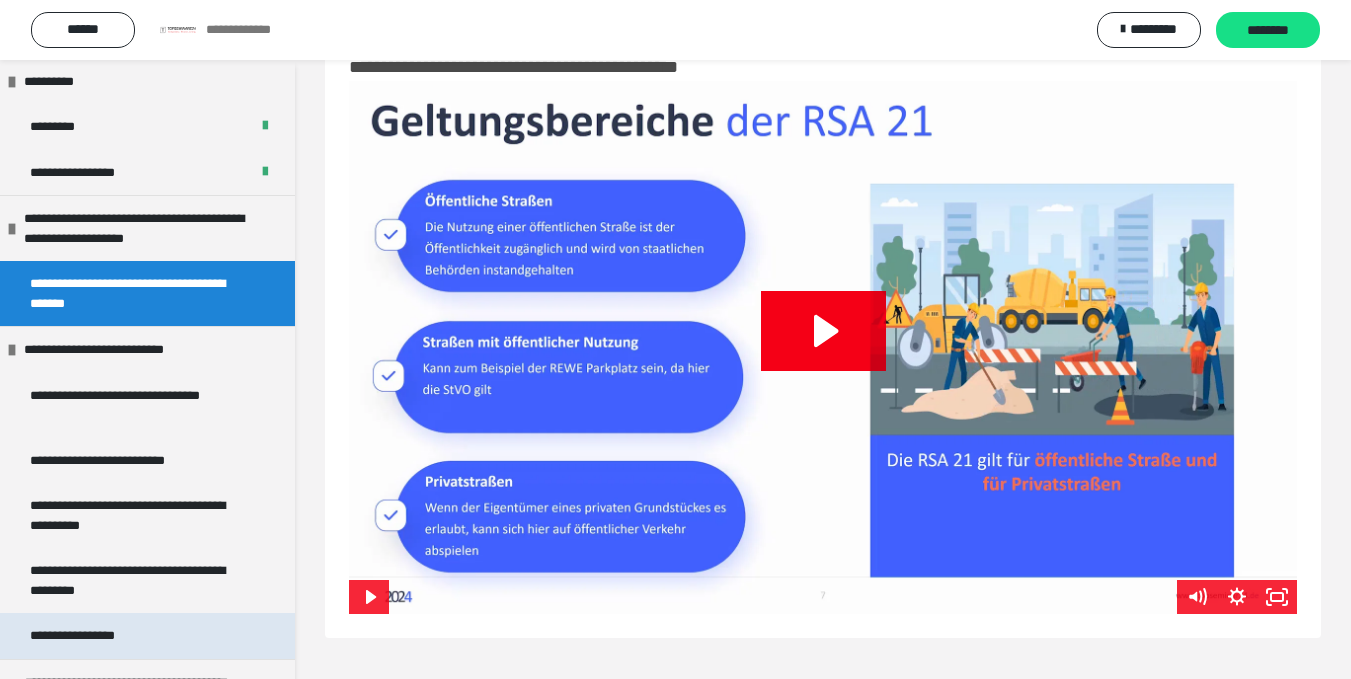 scroll, scrollTop: 0, scrollLeft: 0, axis: both 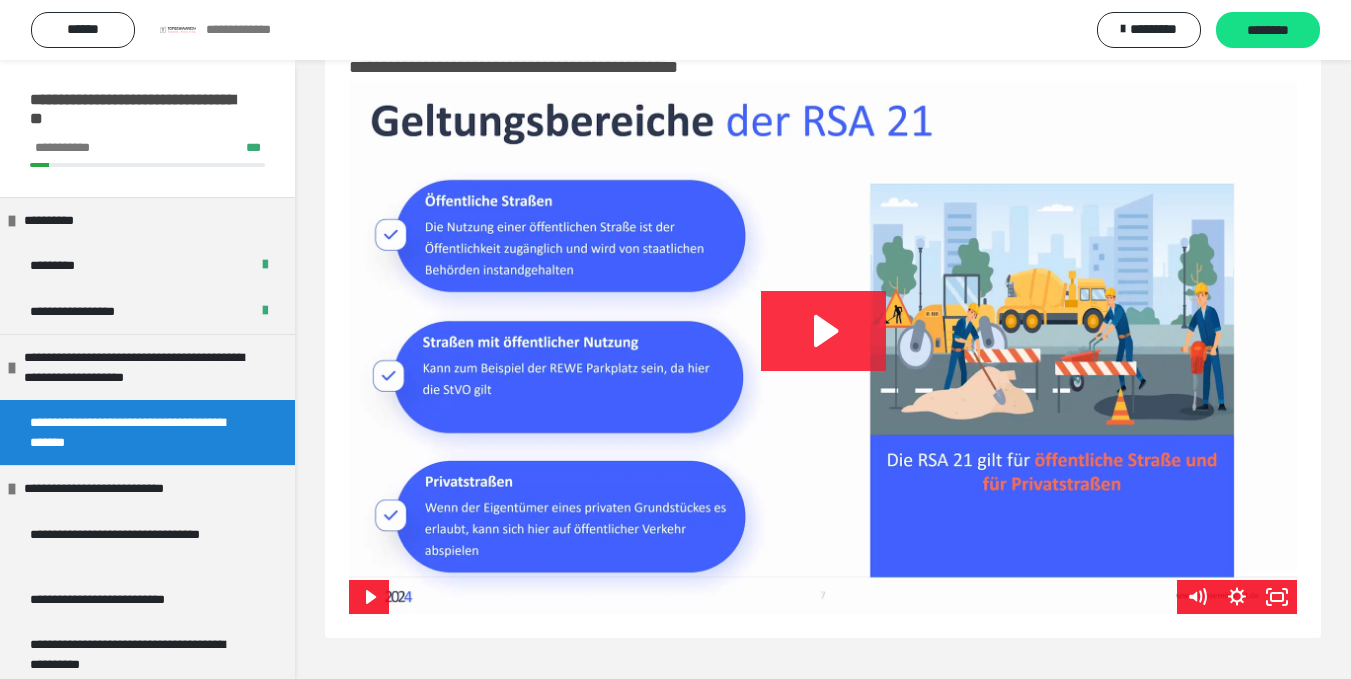 click 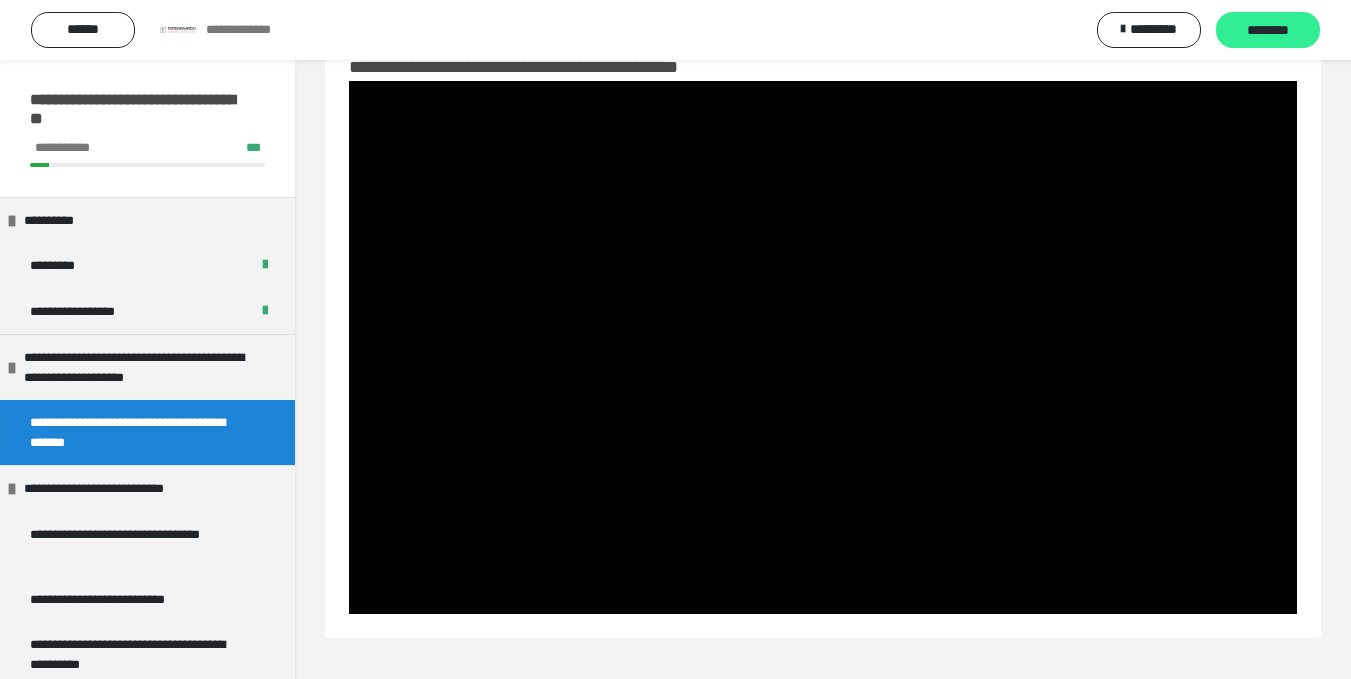 click on "********" at bounding box center [1268, 31] 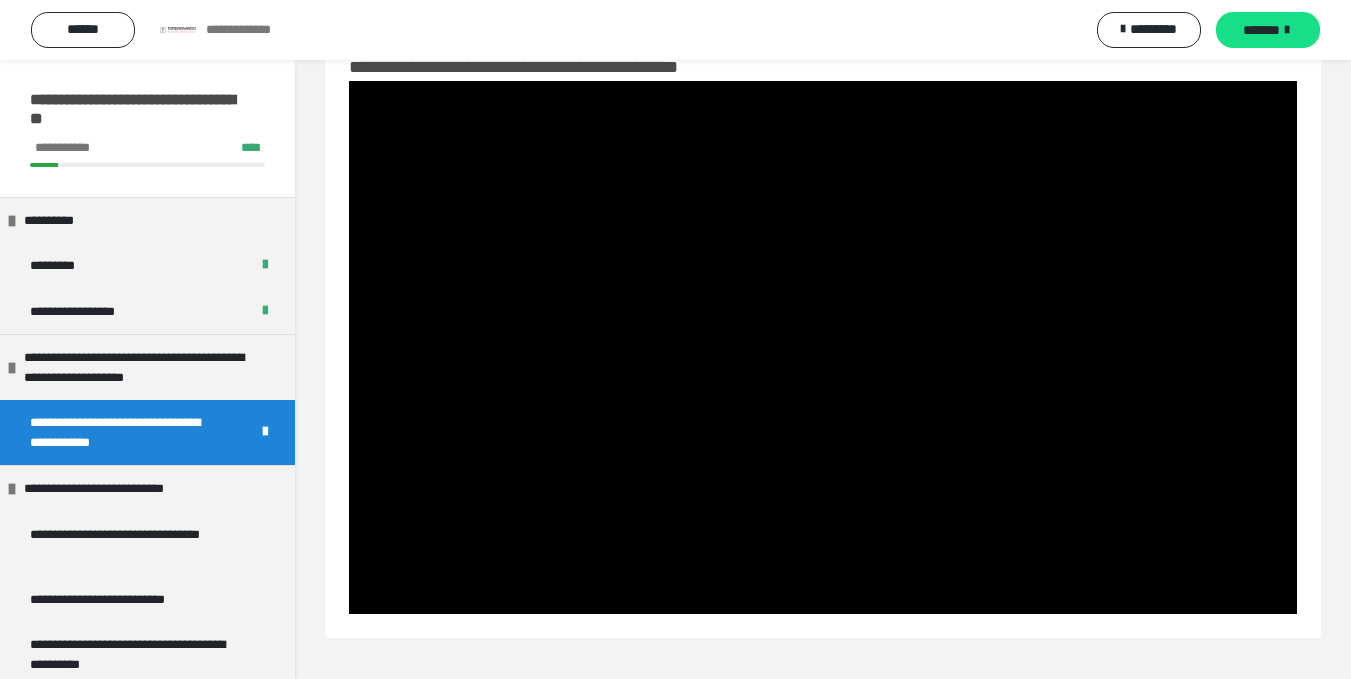 click on "*******" at bounding box center (1261, 30) 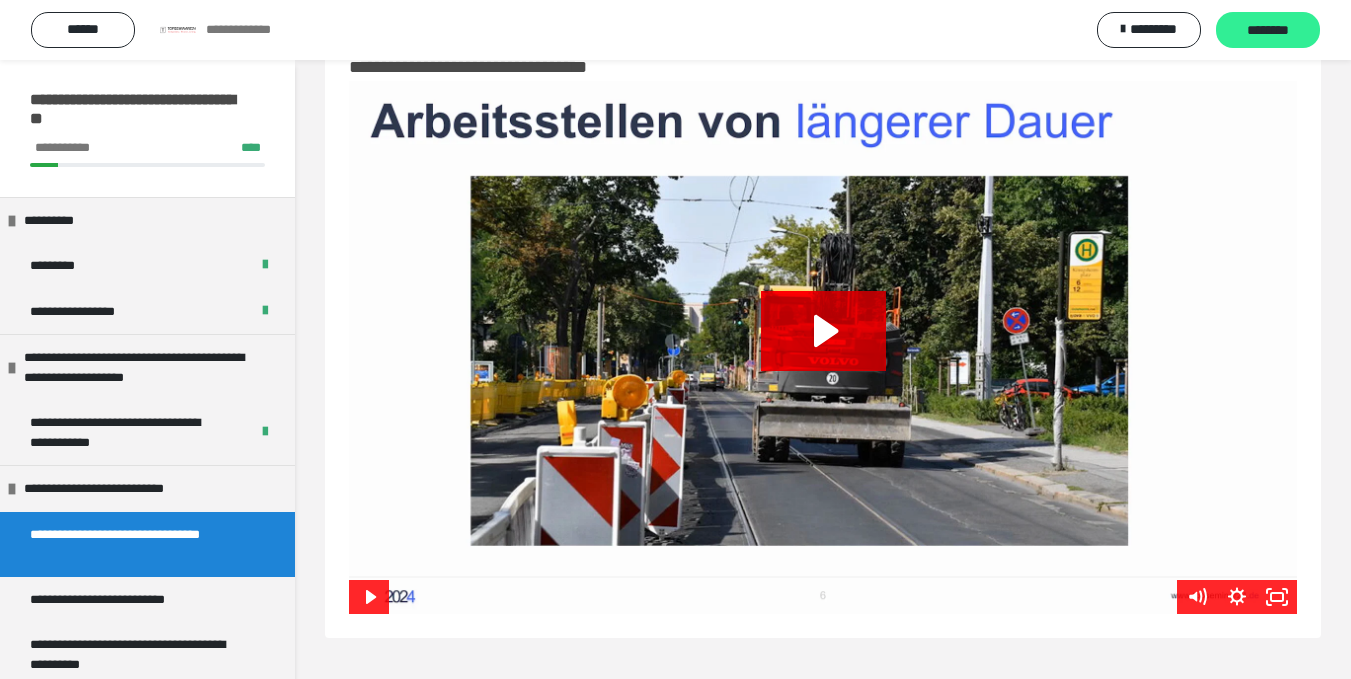 click on "********" at bounding box center [1268, 31] 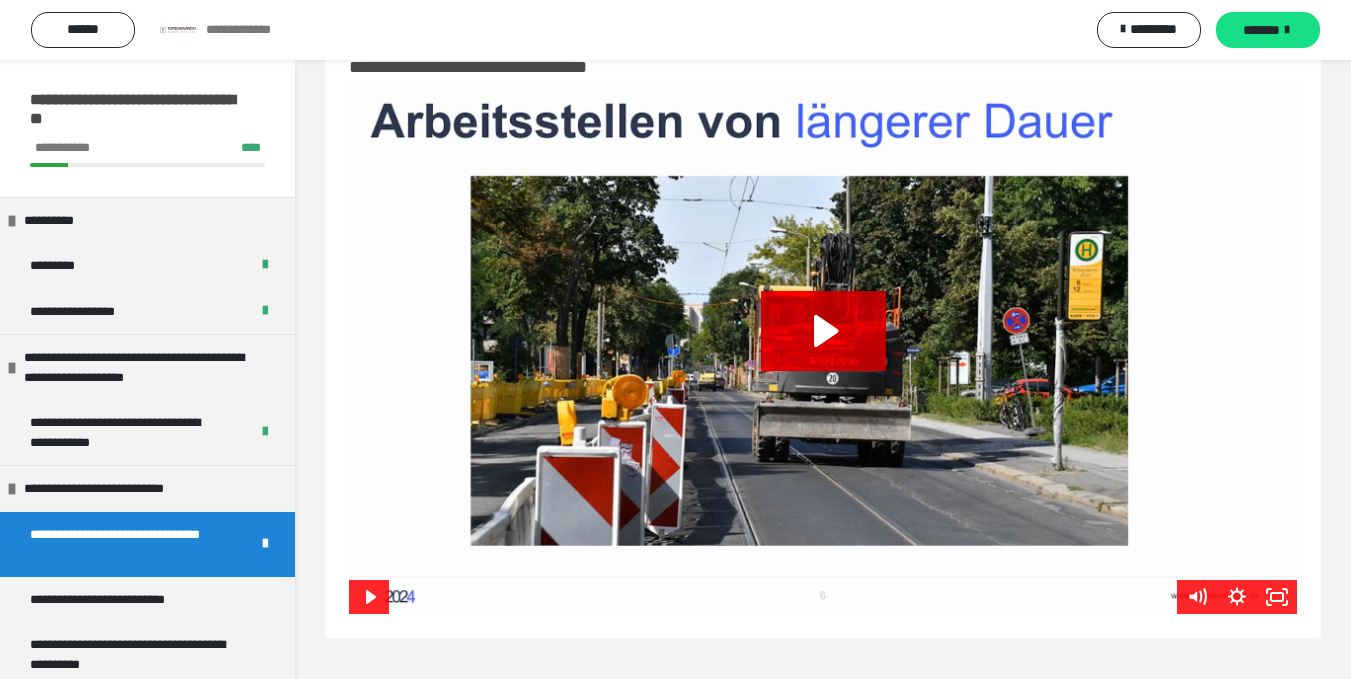 click on "*******" at bounding box center [1261, 30] 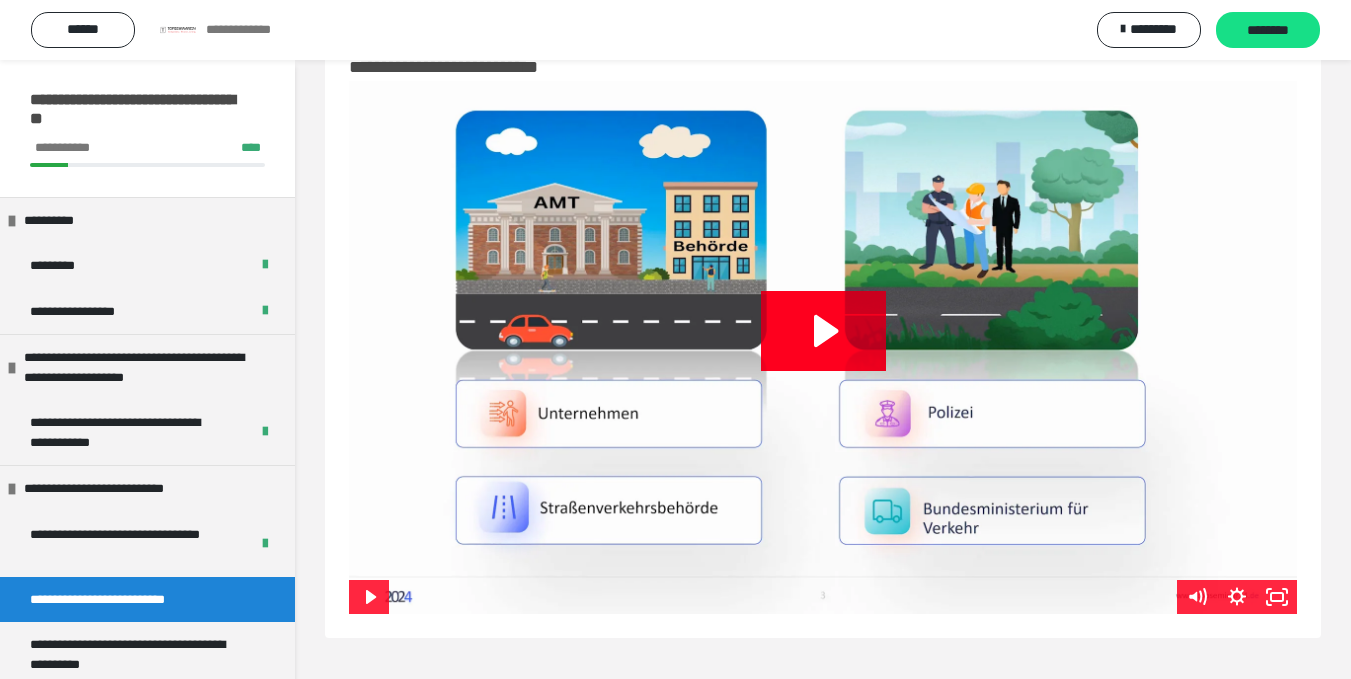 click 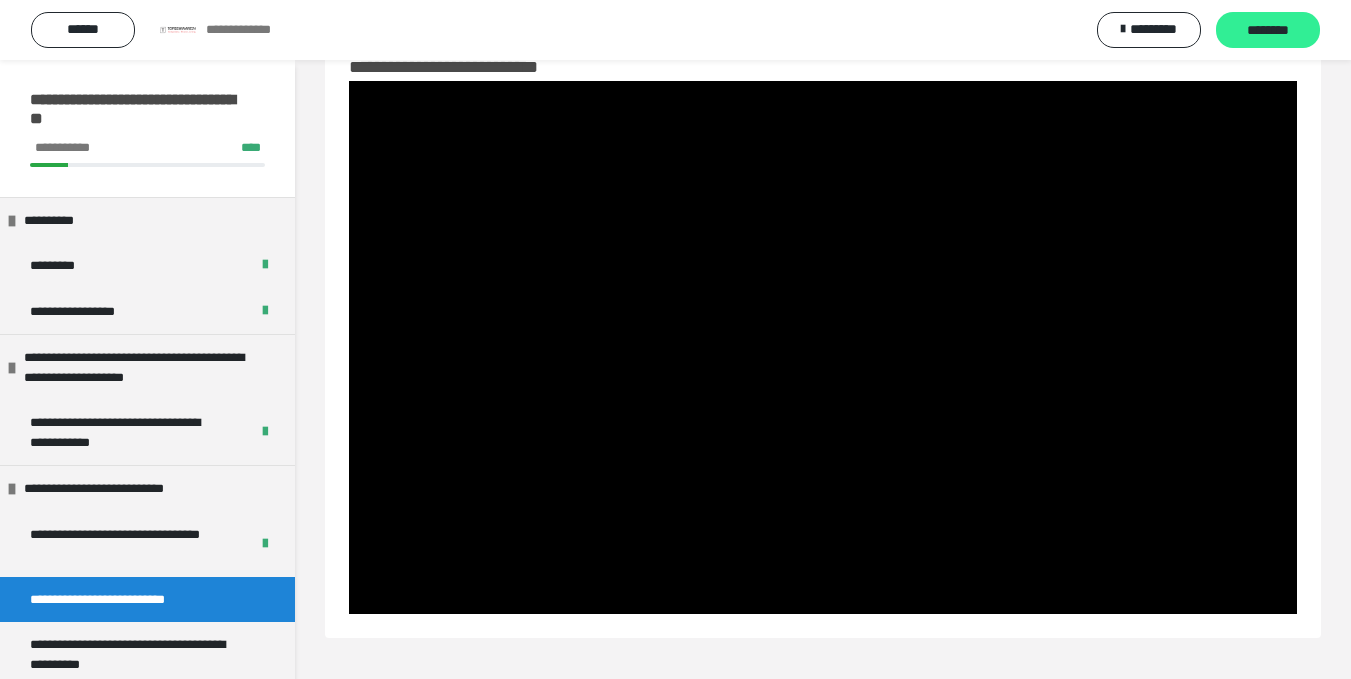 click on "********" at bounding box center (1268, 31) 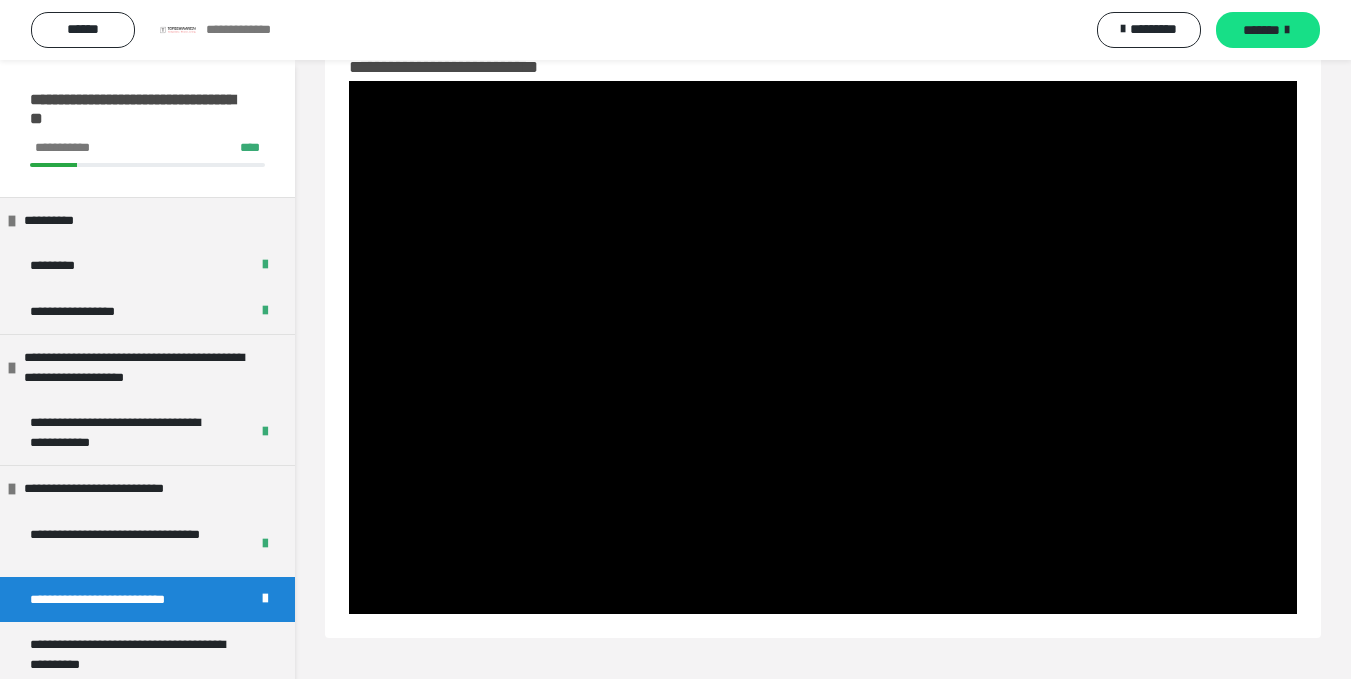 click on "*******" at bounding box center (1261, 30) 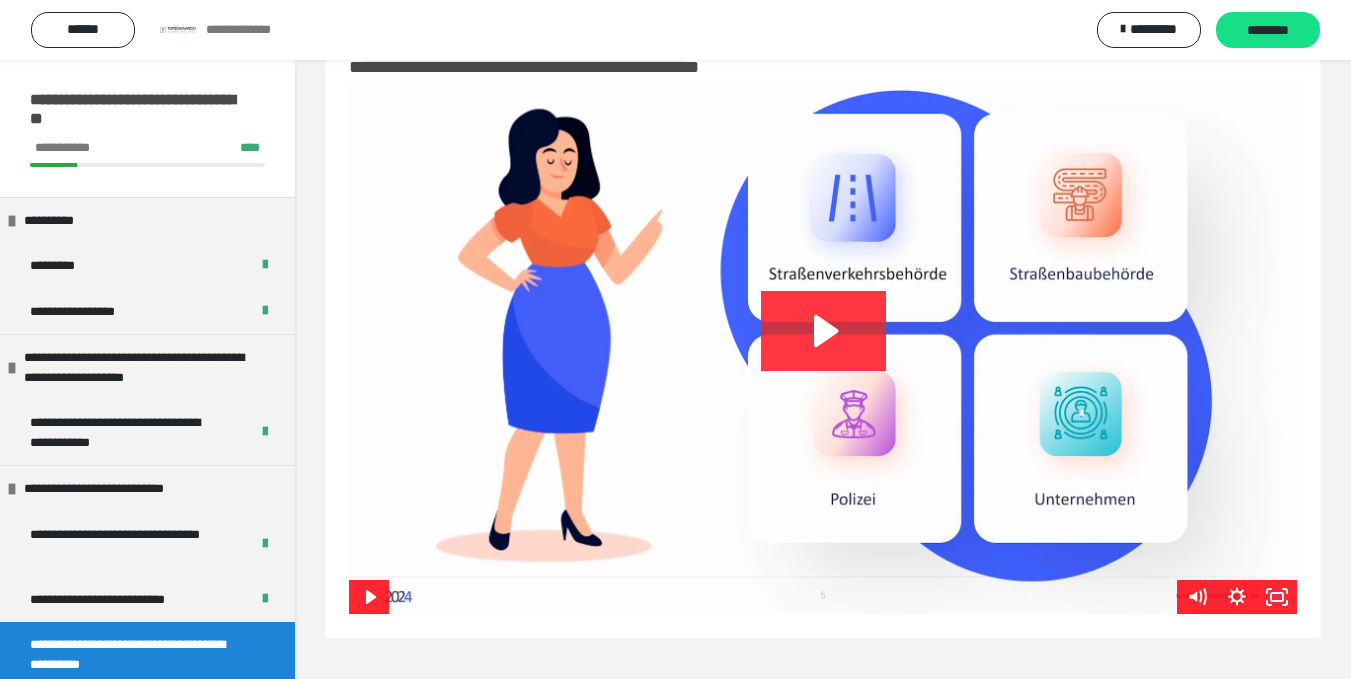 drag, startPoint x: 825, startPoint y: 344, endPoint x: 860, endPoint y: 323, distance: 40.81666 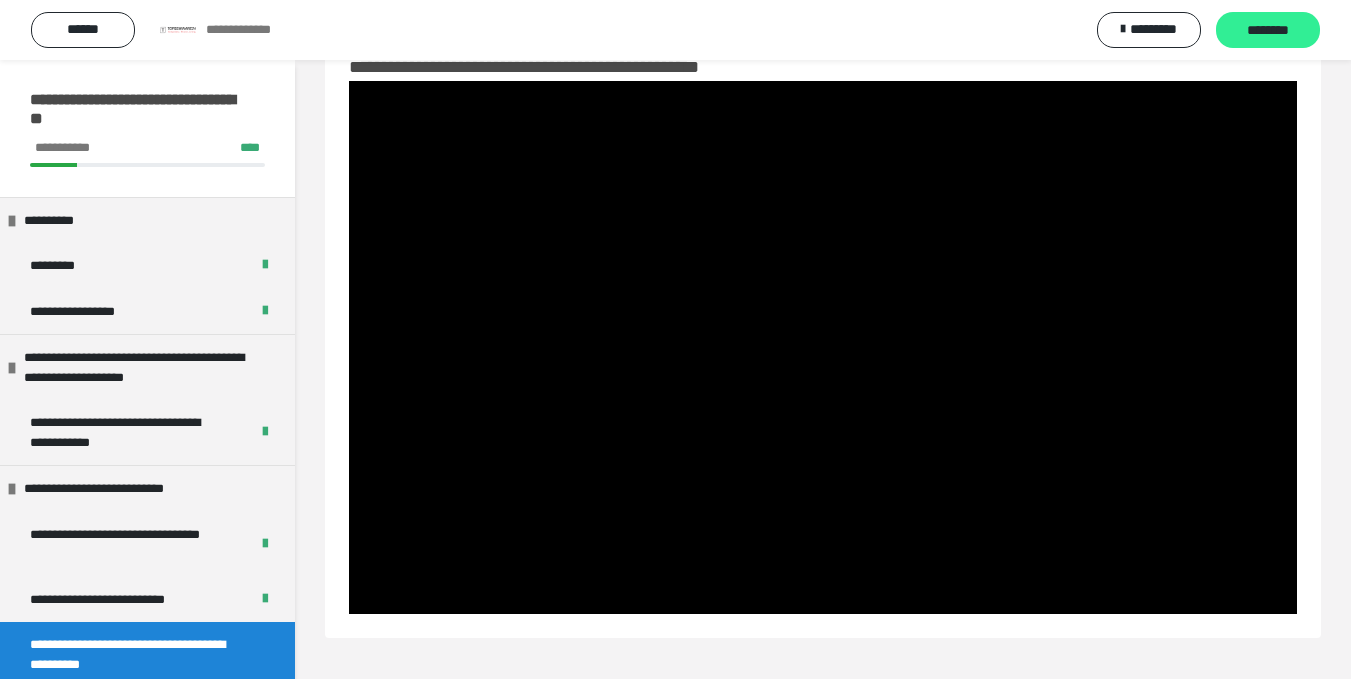 click on "********" at bounding box center [1268, 31] 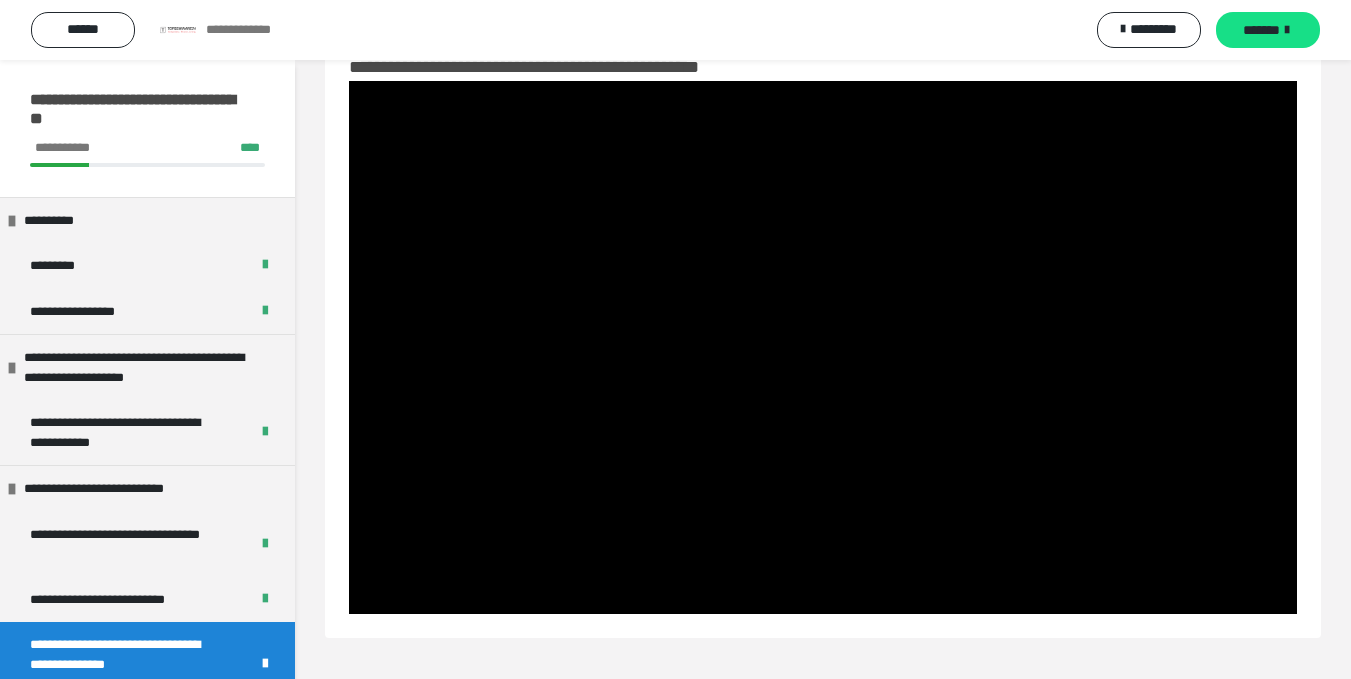 click on "*******" at bounding box center [1261, 30] 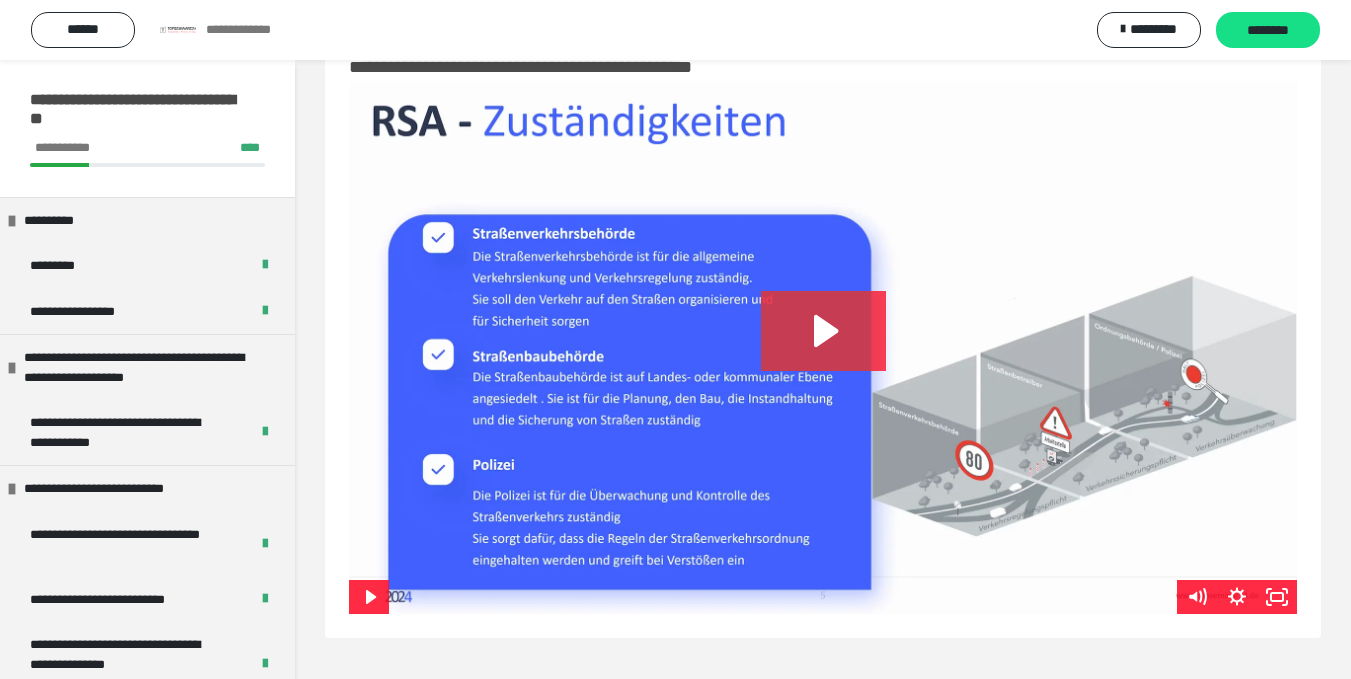 click 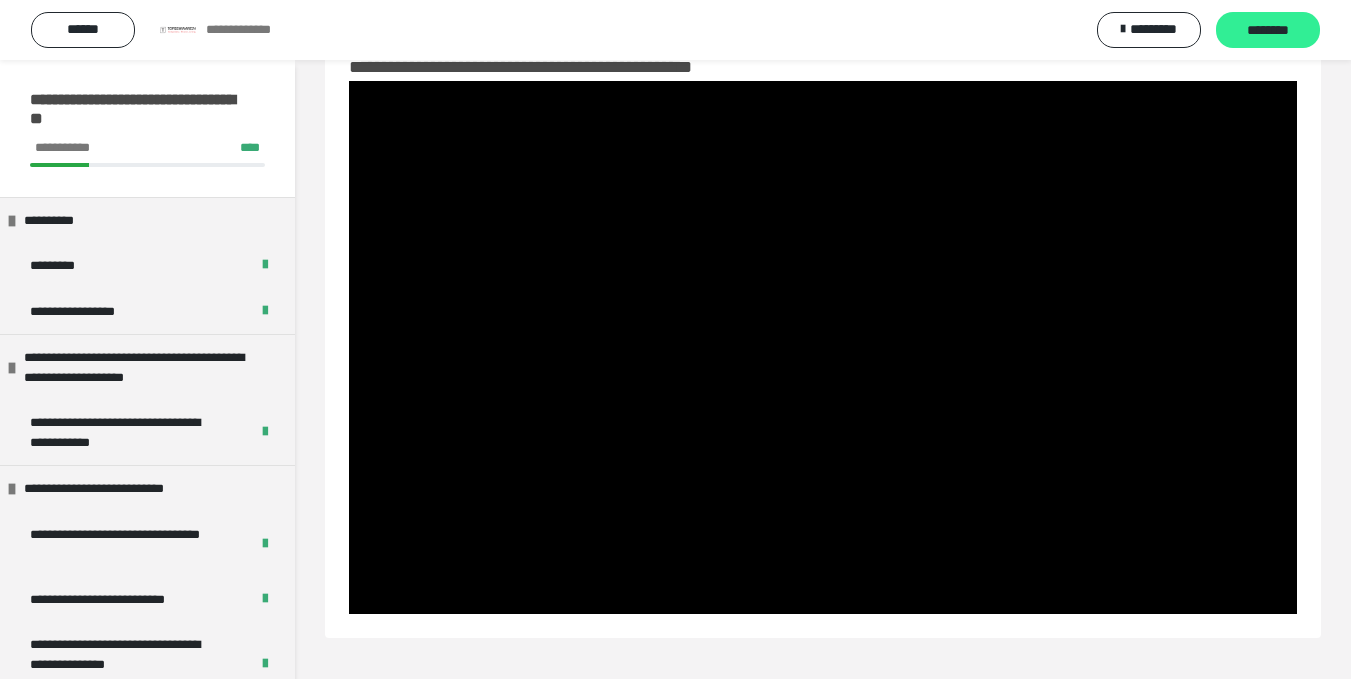 click on "********" at bounding box center (1268, 31) 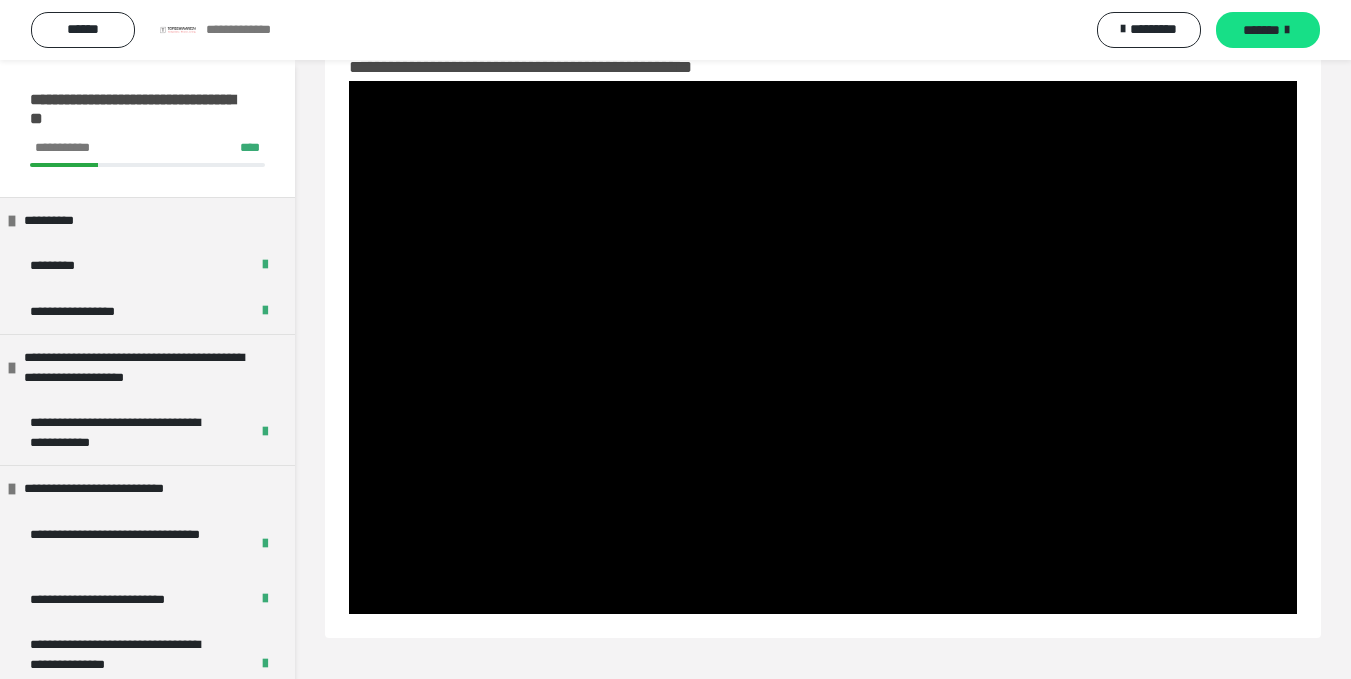 click on "*******" at bounding box center [1261, 30] 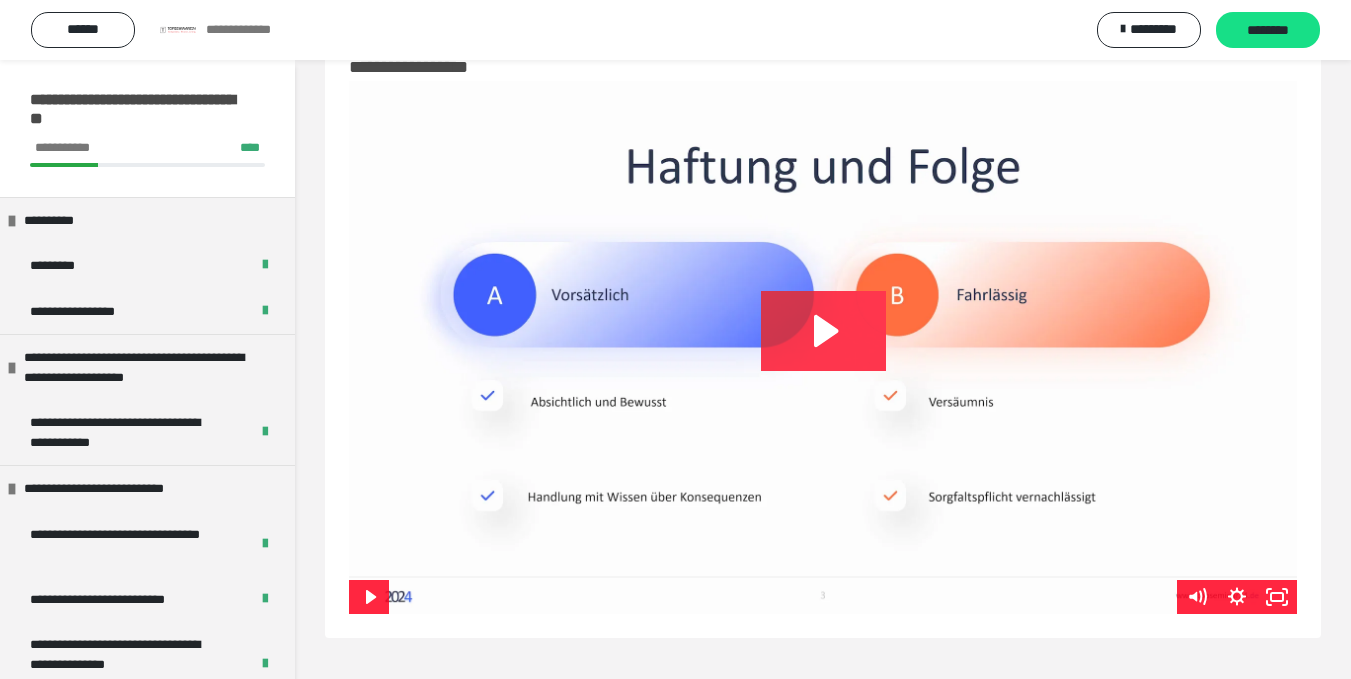 click 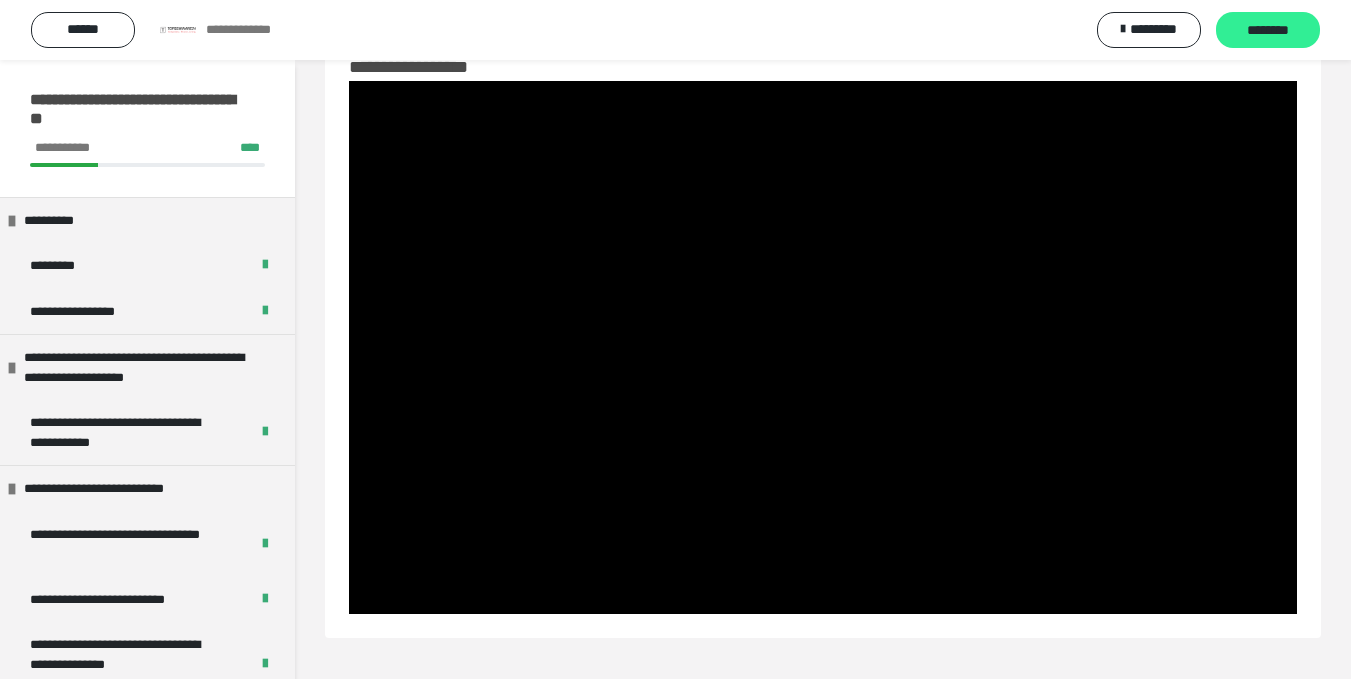 click on "********" at bounding box center [1268, 31] 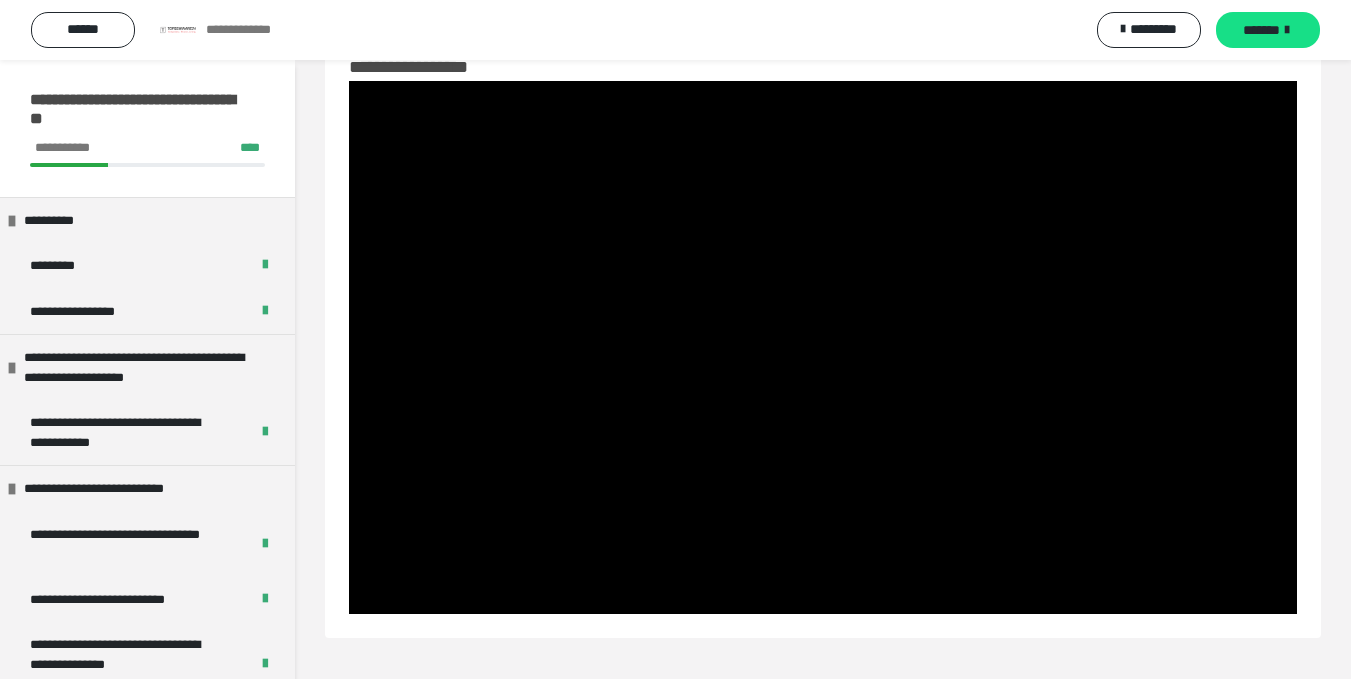 click on "*******" at bounding box center (1261, 30) 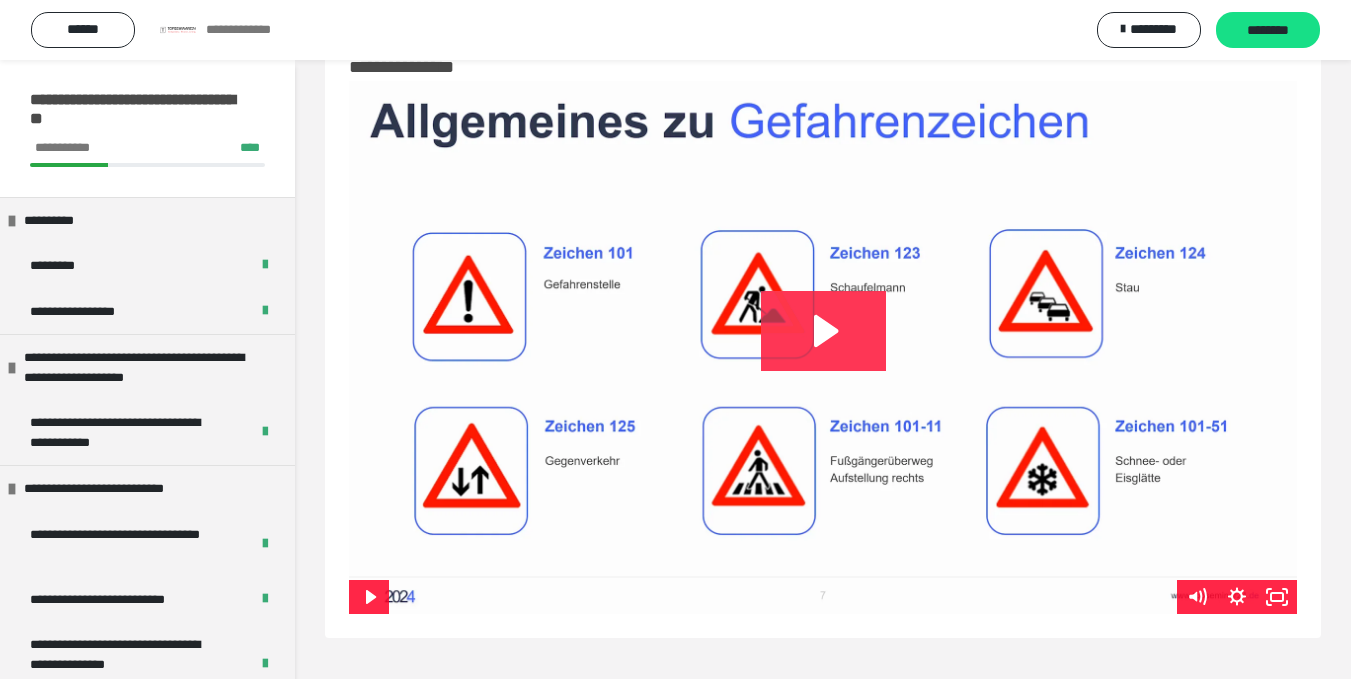 click 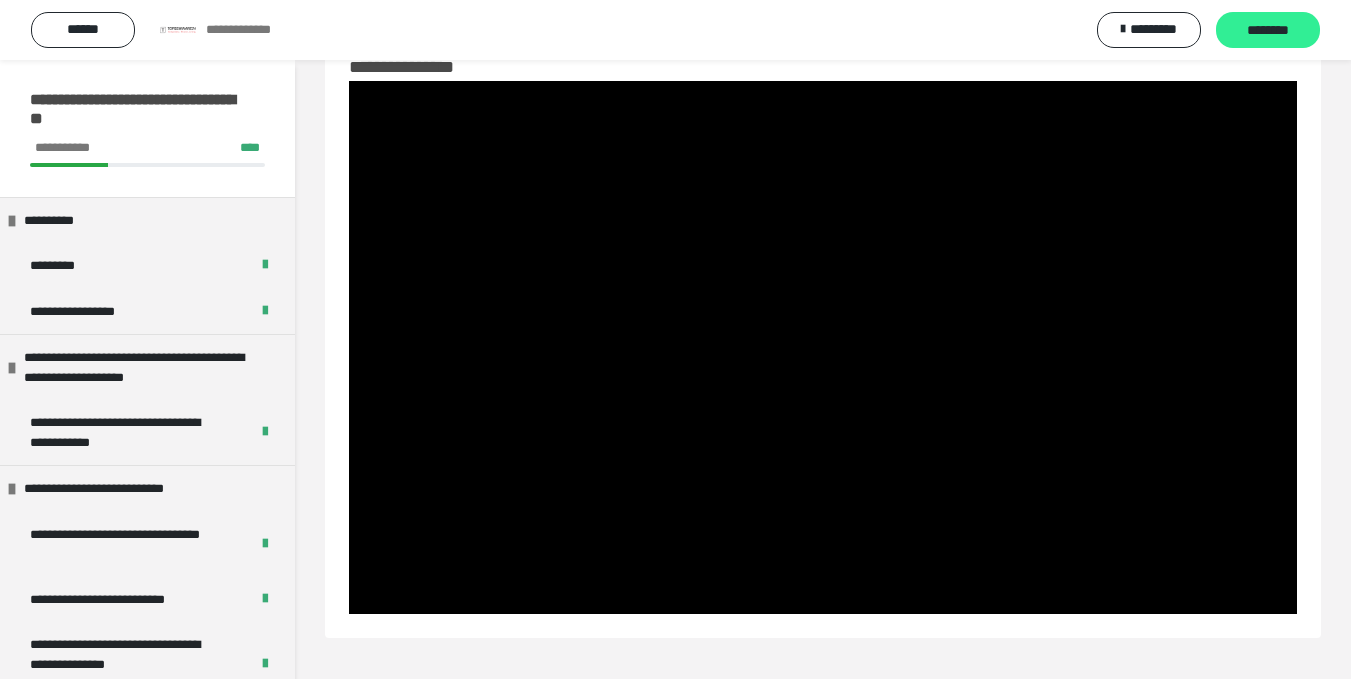 click on "********" at bounding box center (1268, 31) 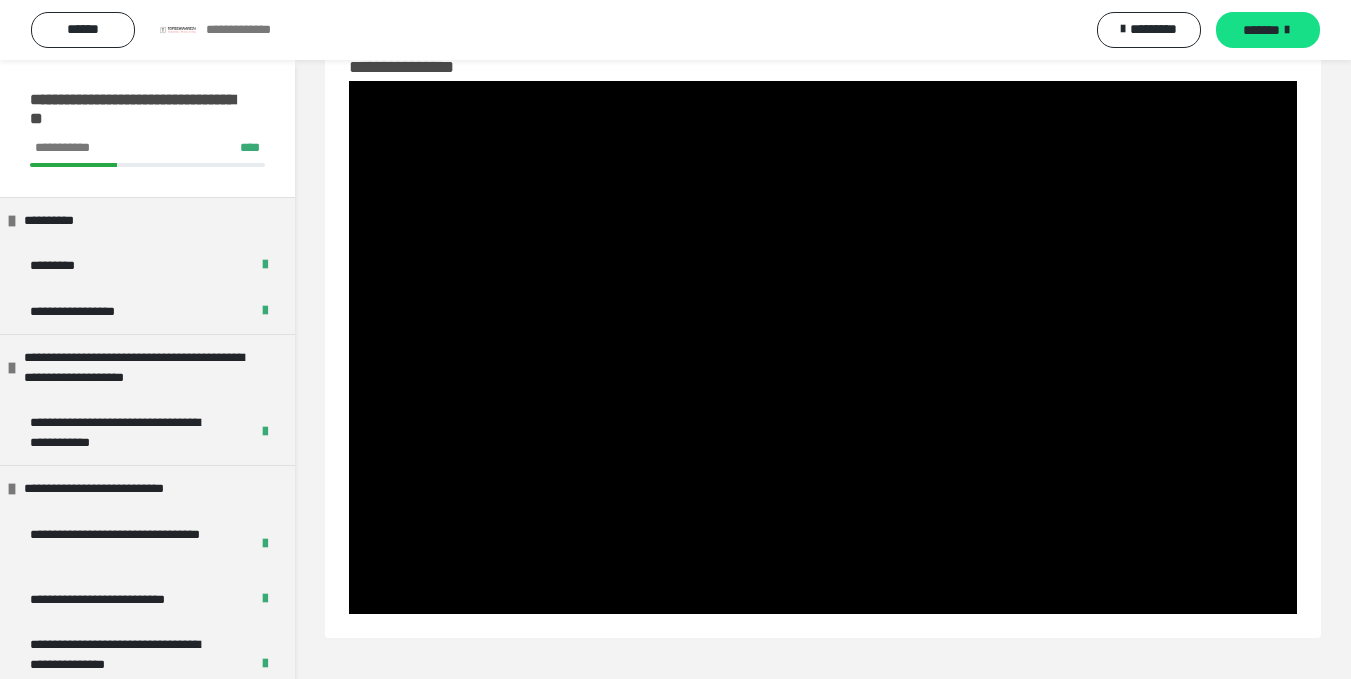 click on "*******" at bounding box center [1261, 30] 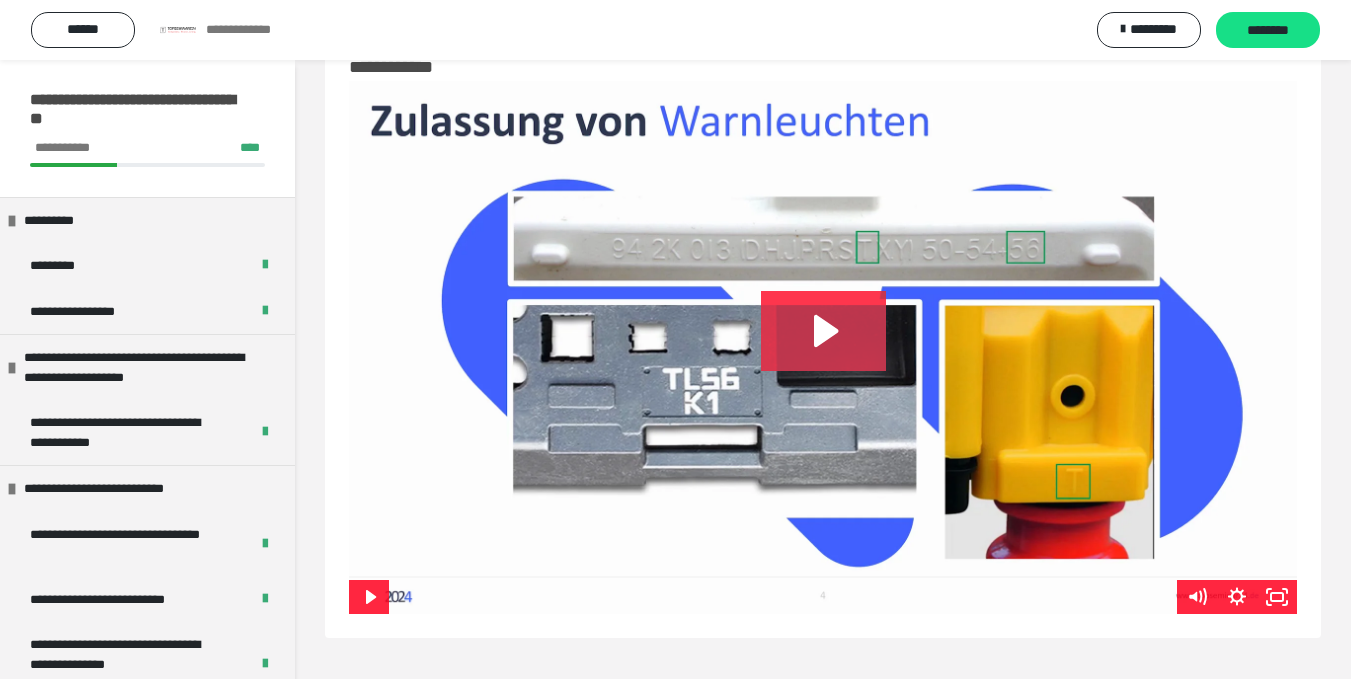 click 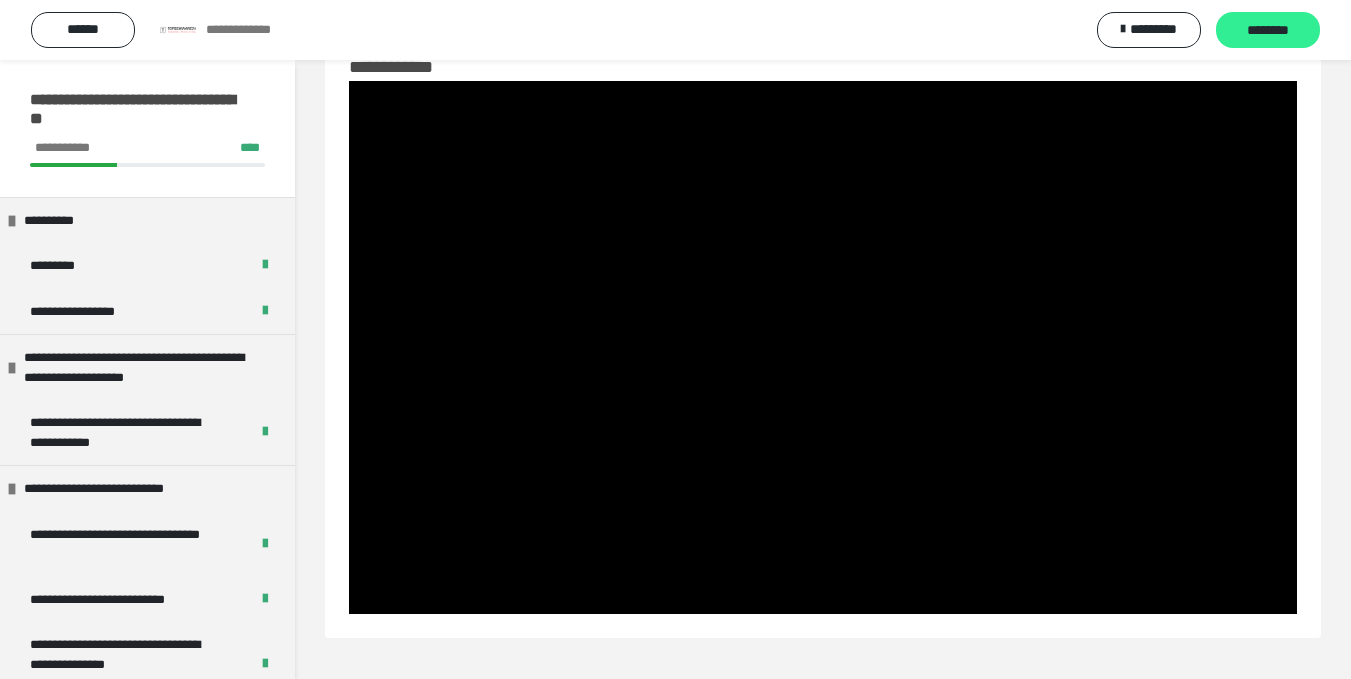 click on "********" at bounding box center [1268, 31] 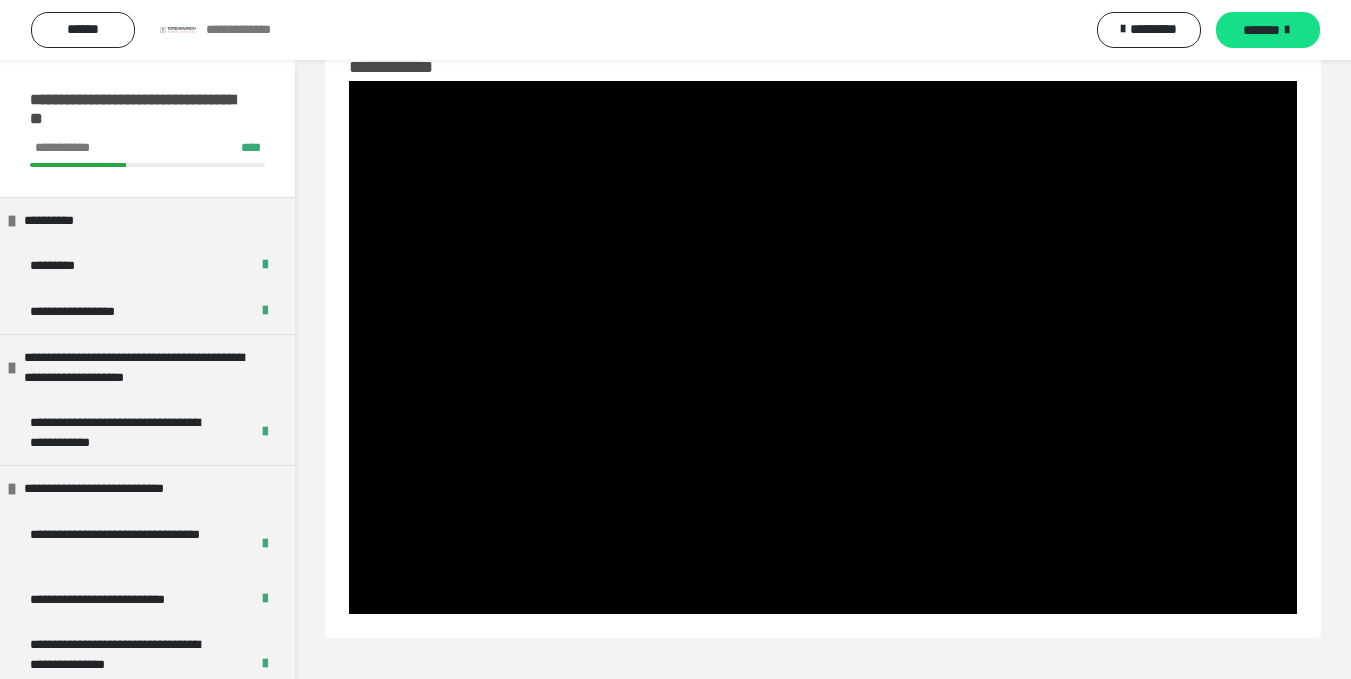click on "*******" at bounding box center [1261, 30] 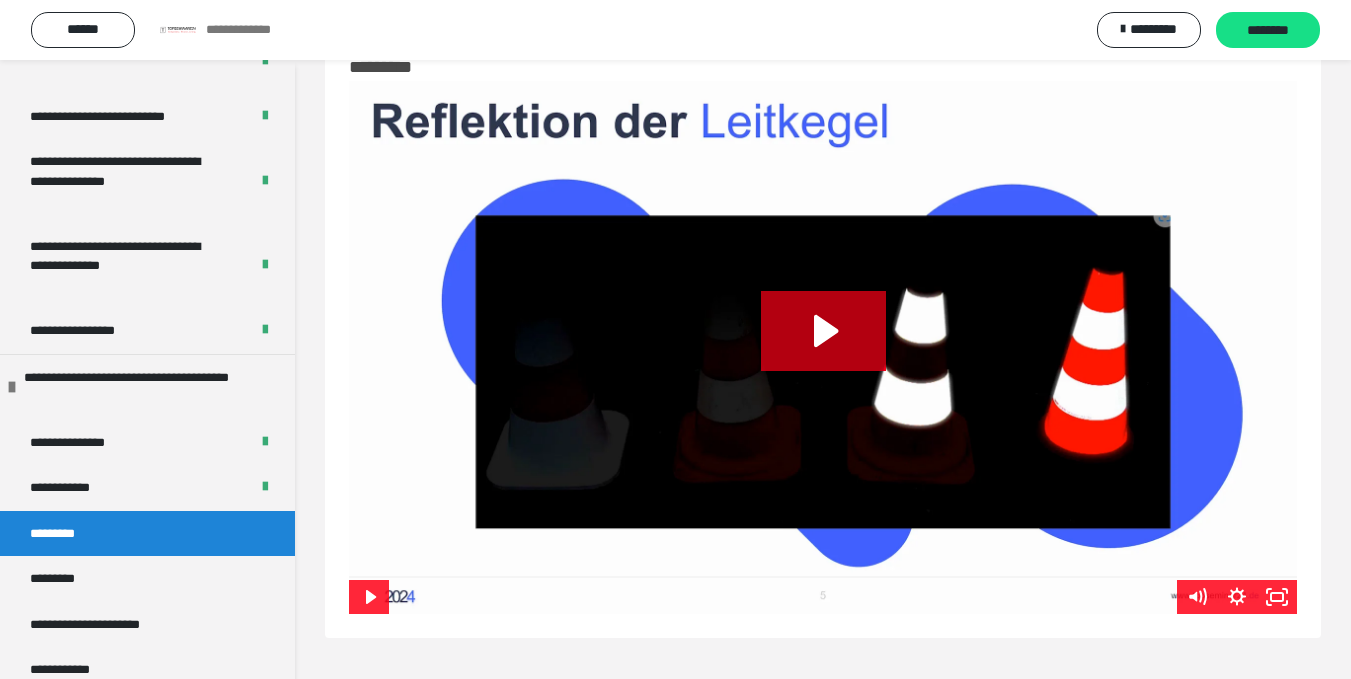 scroll, scrollTop: 500, scrollLeft: 0, axis: vertical 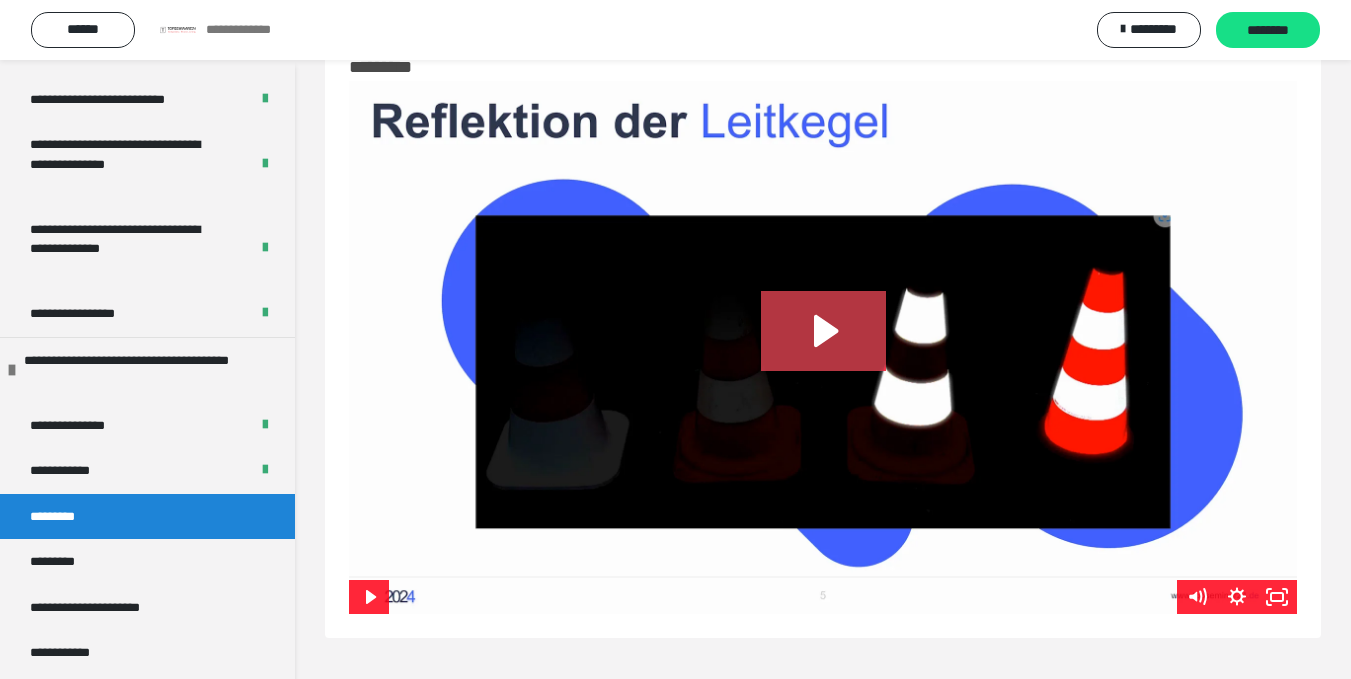 click 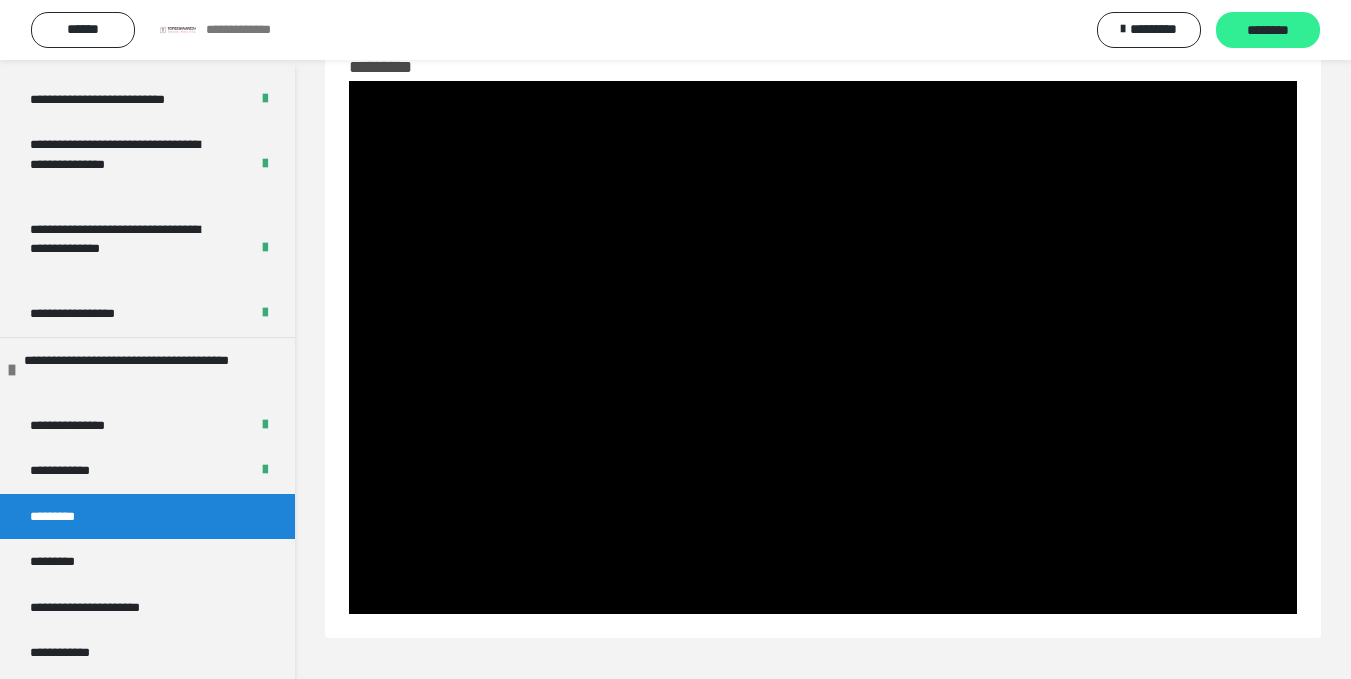 click on "********" at bounding box center [1268, 31] 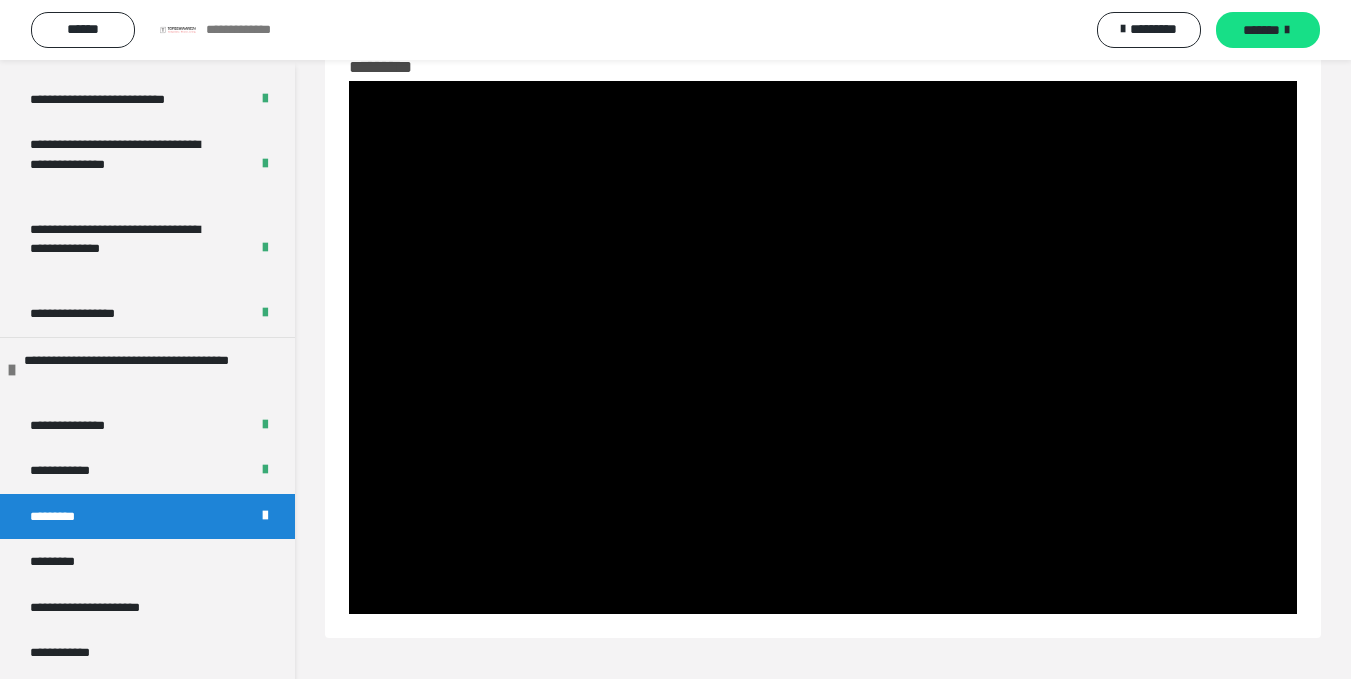click on "*******" at bounding box center [1261, 30] 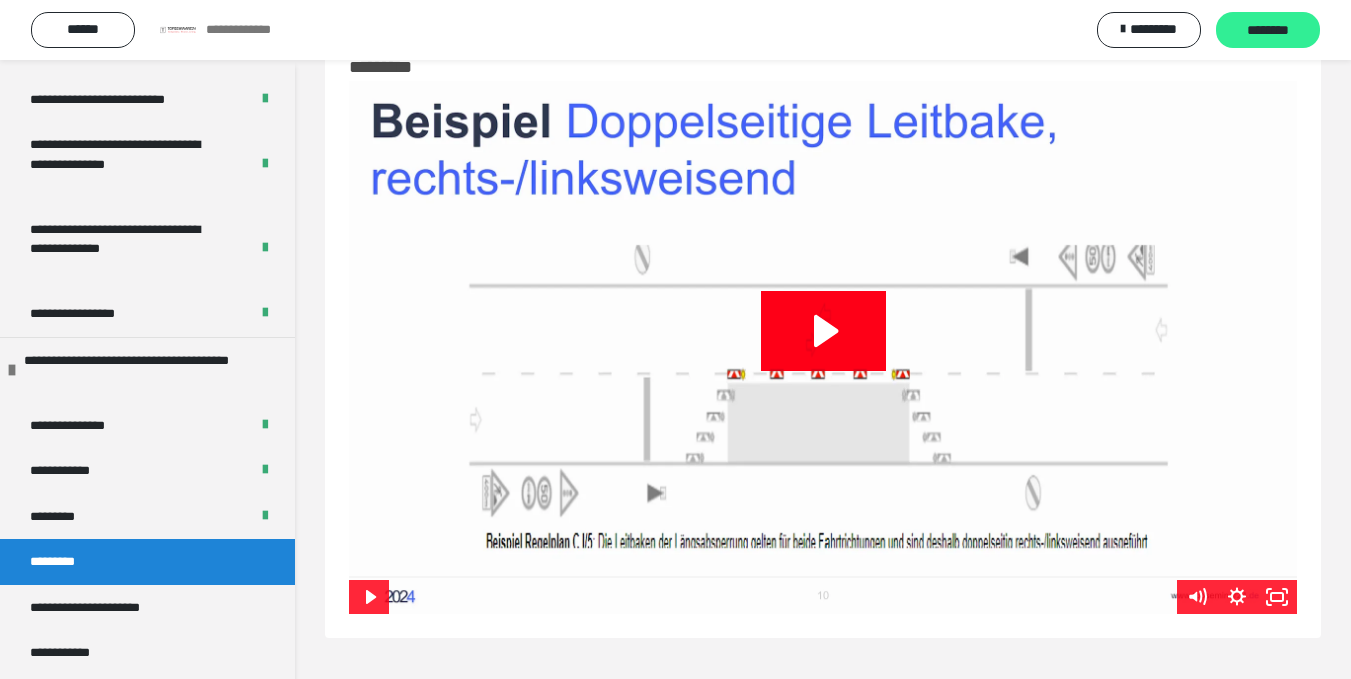 click on "********" at bounding box center (1268, 31) 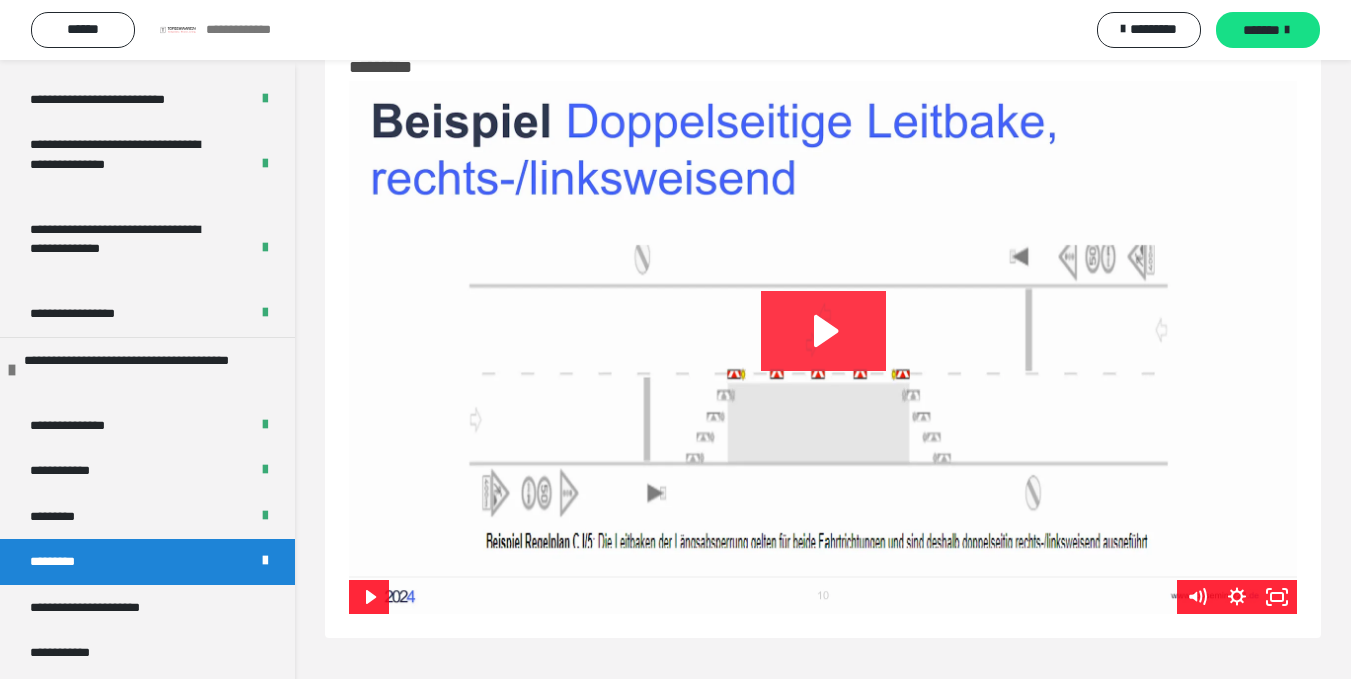 click 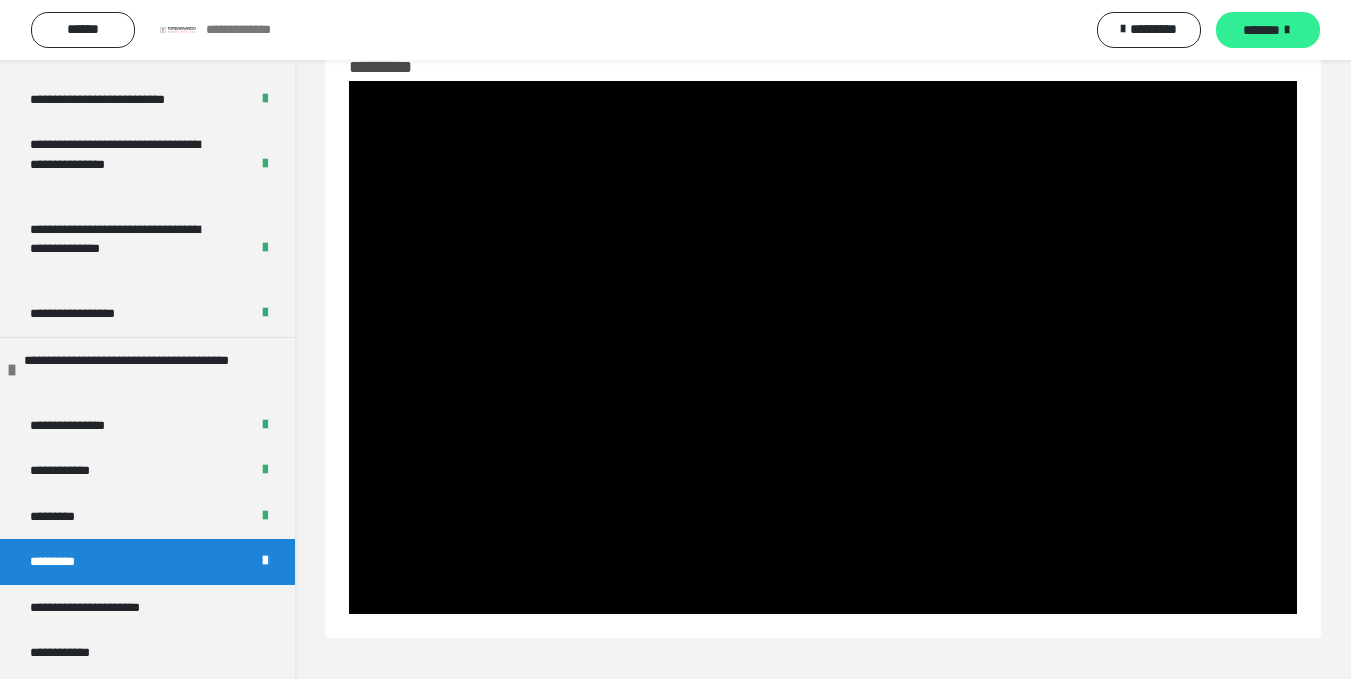 click on "*******" at bounding box center [1261, 30] 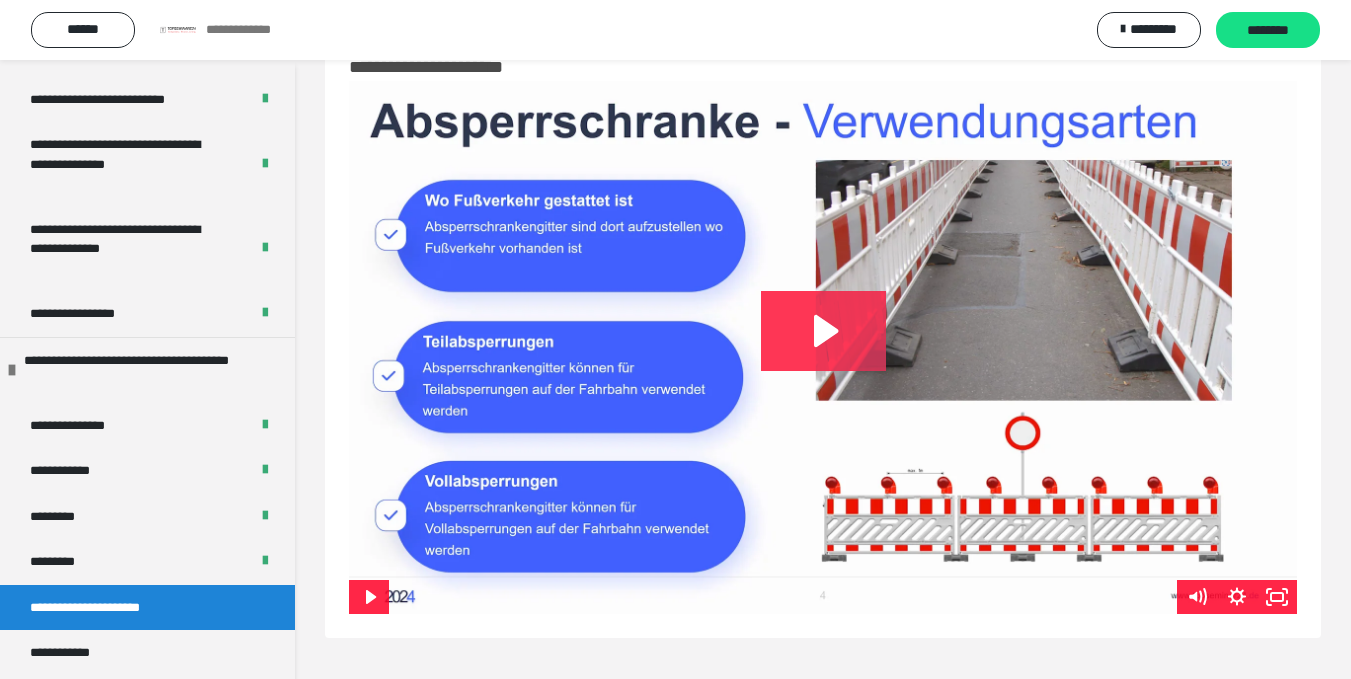 drag, startPoint x: 820, startPoint y: 346, endPoint x: 846, endPoint y: 343, distance: 26.172504 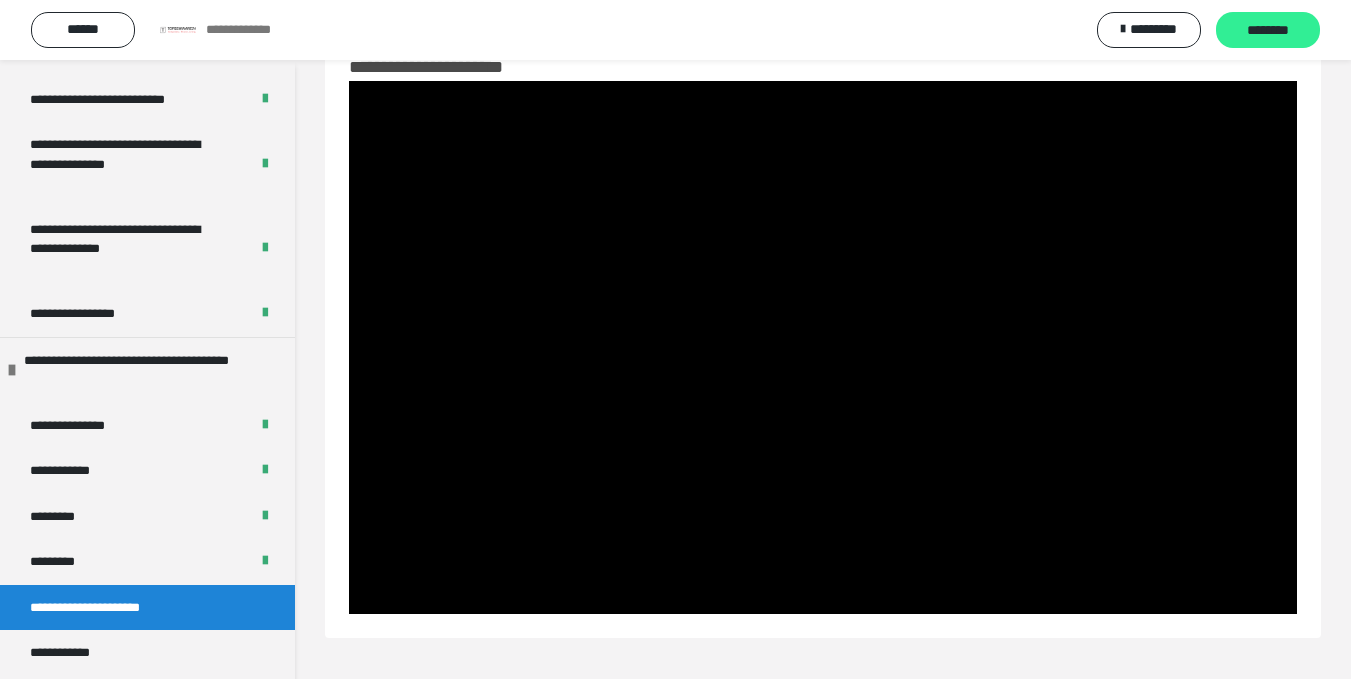 click on "********" at bounding box center (1268, 31) 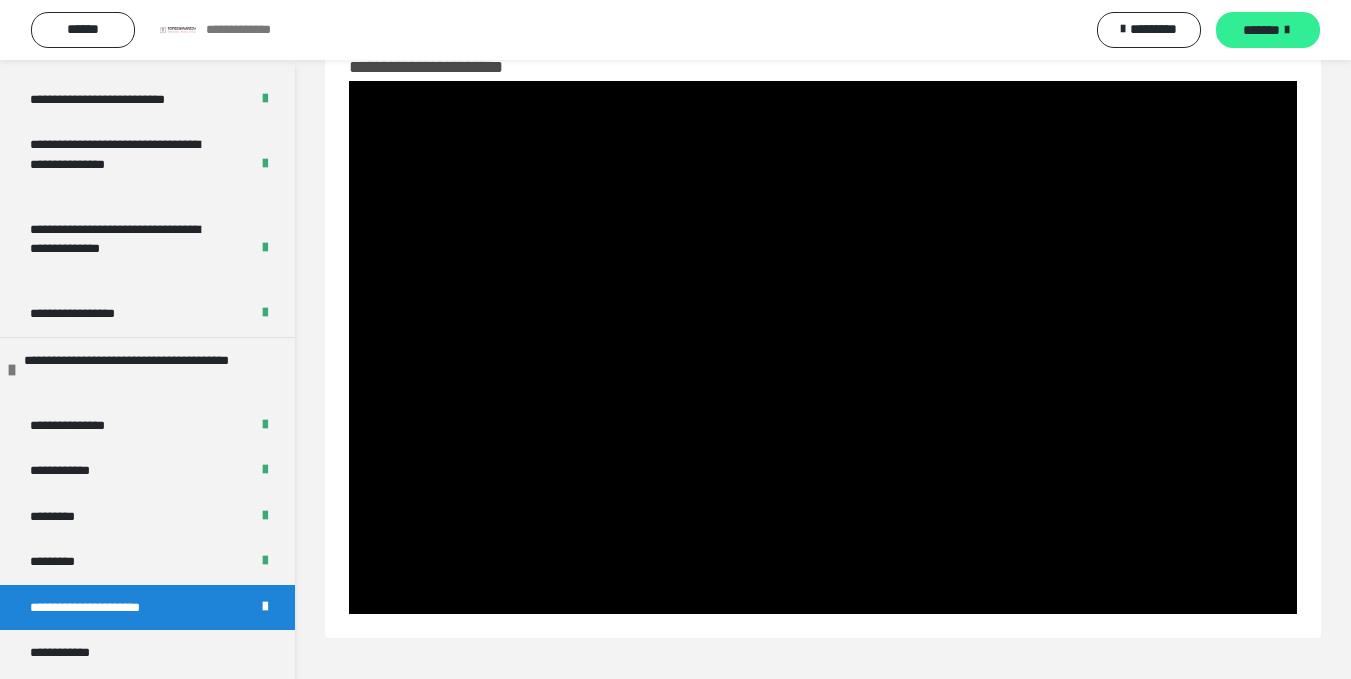 click on "*******" at bounding box center (1261, 30) 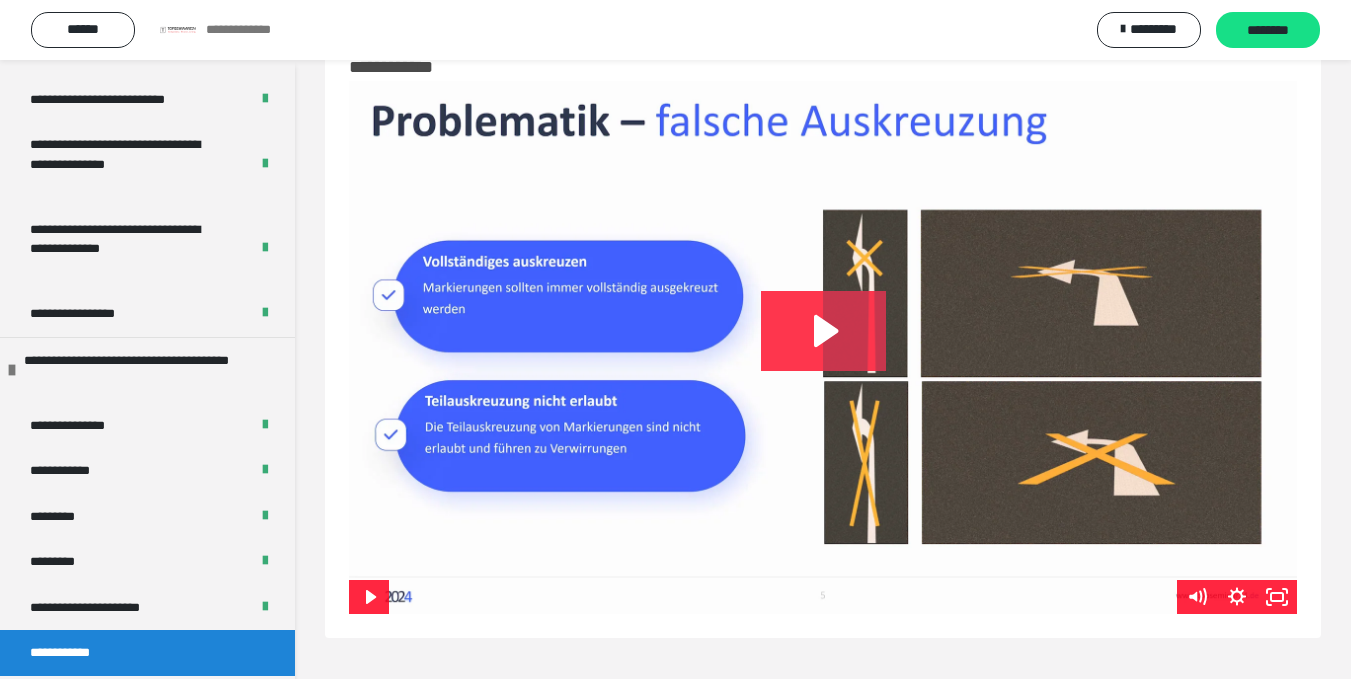 click 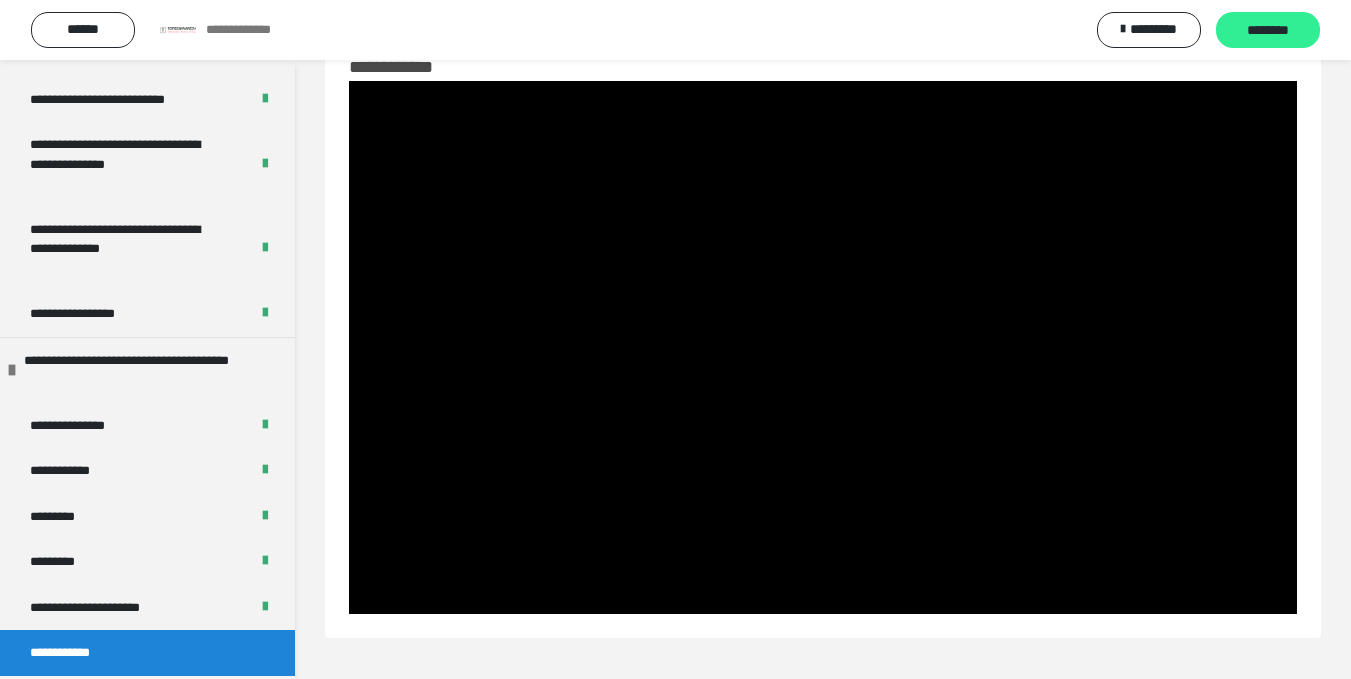 click on "********" at bounding box center [1268, 31] 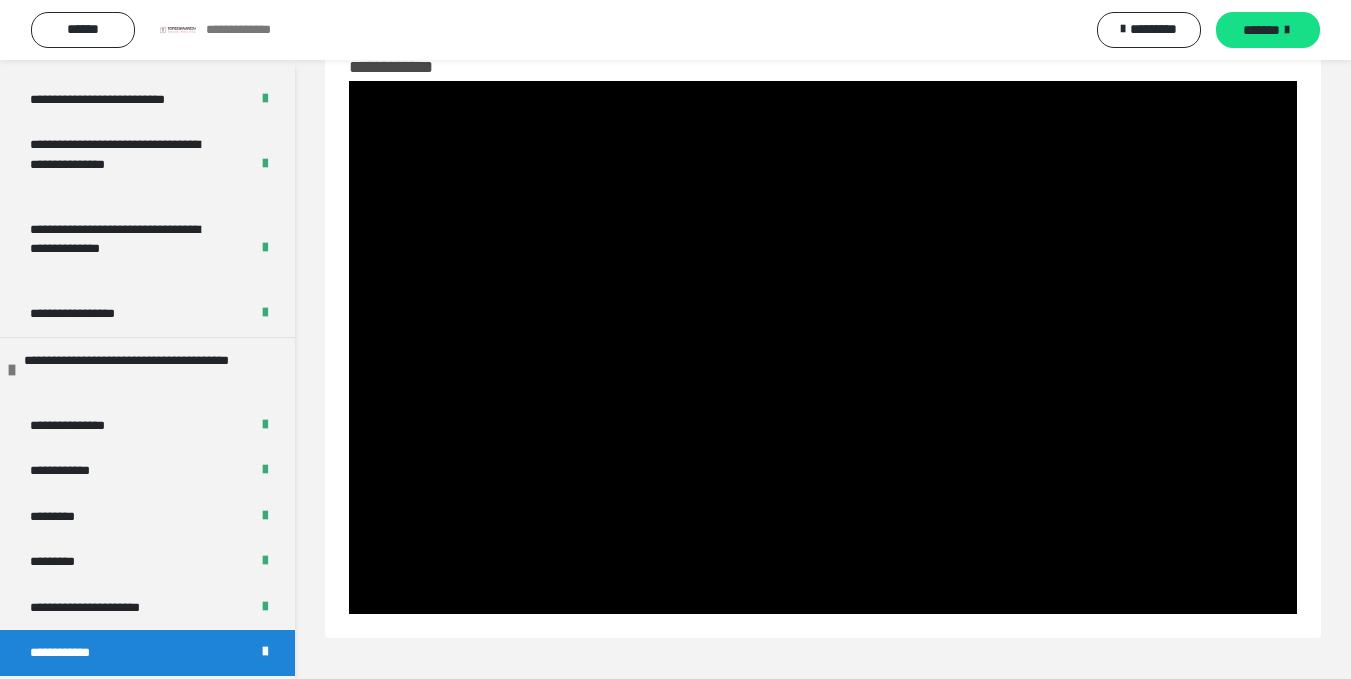 click on "*******" at bounding box center [1261, 30] 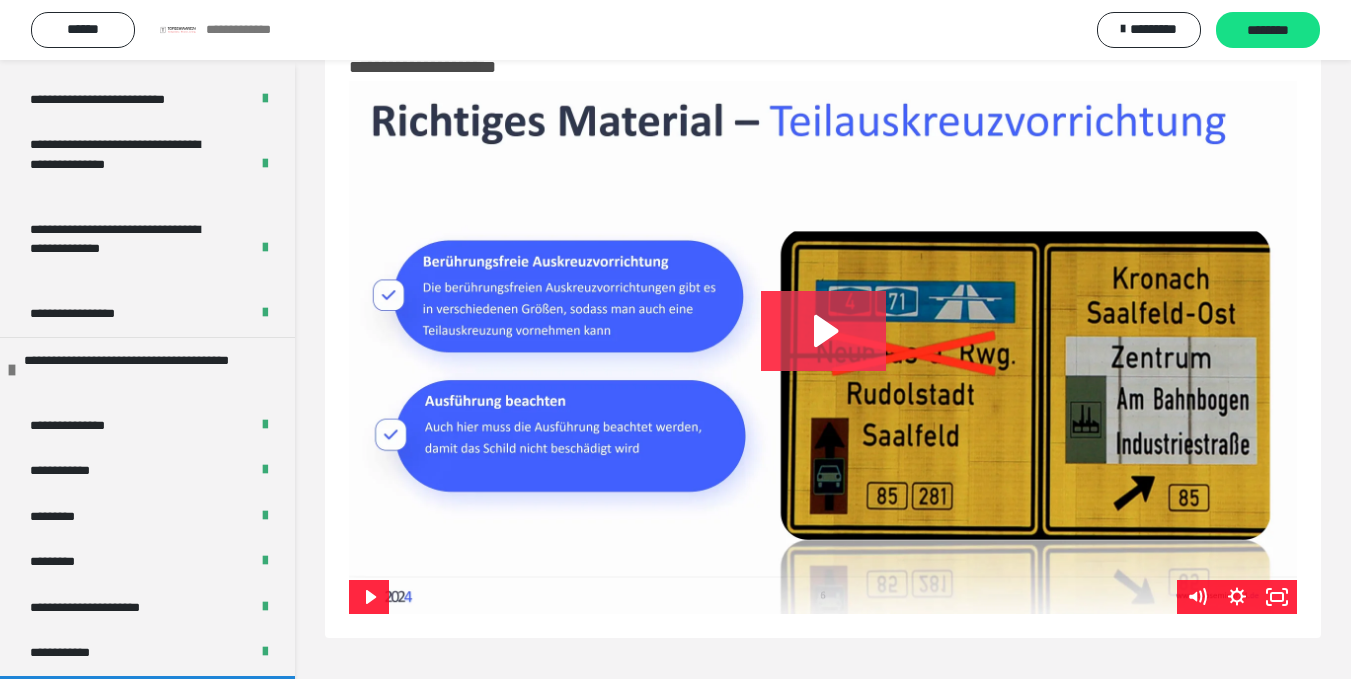 click 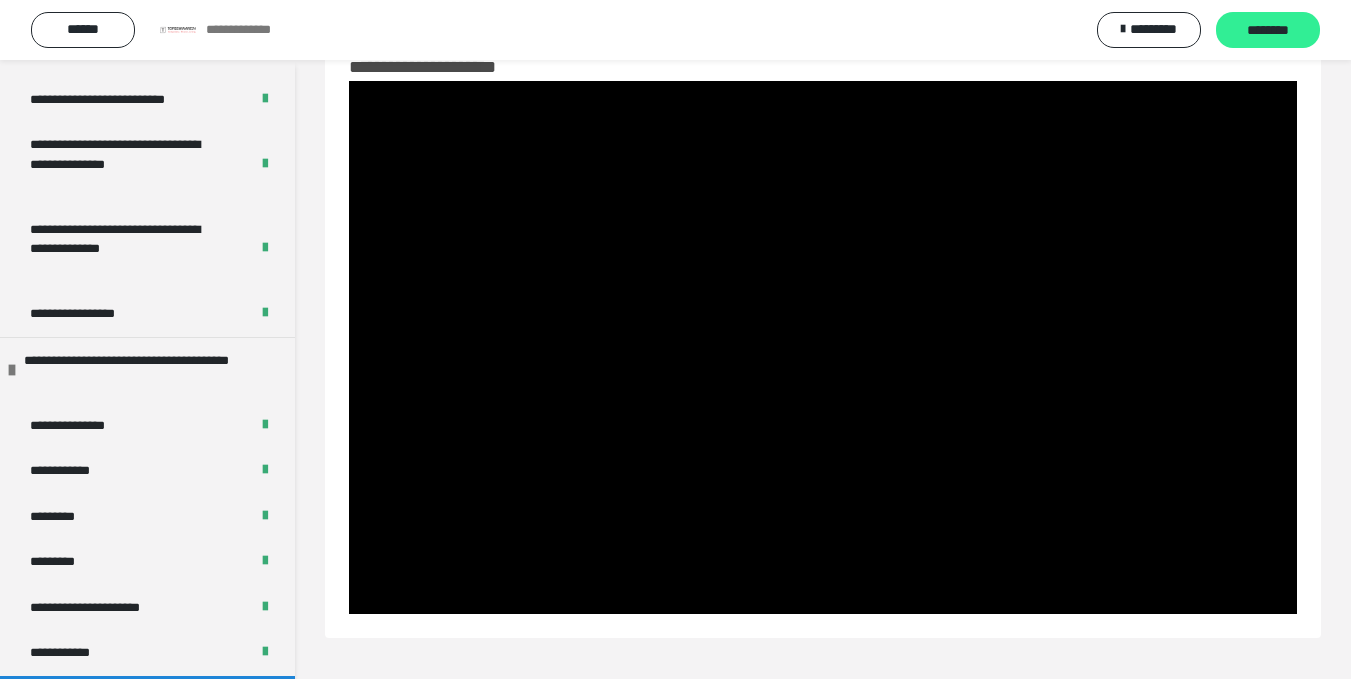 click on "********" at bounding box center (1268, 31) 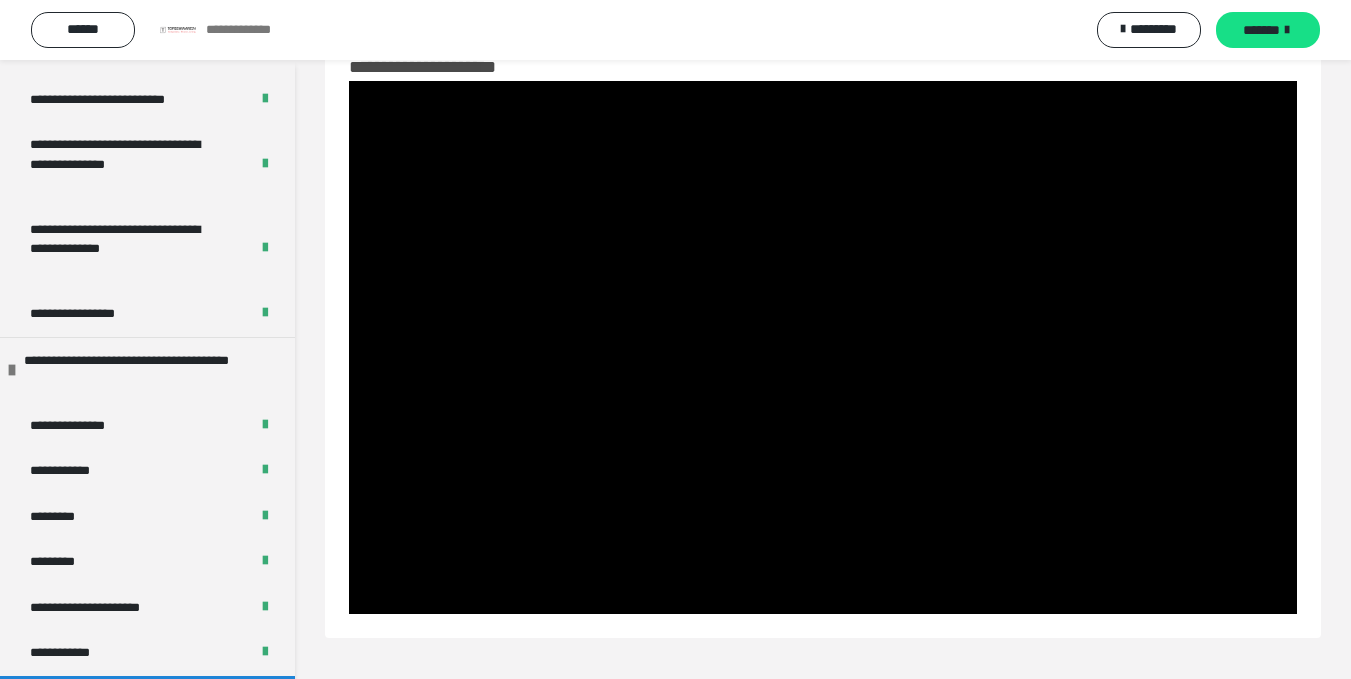 click on "*******" at bounding box center [1261, 30] 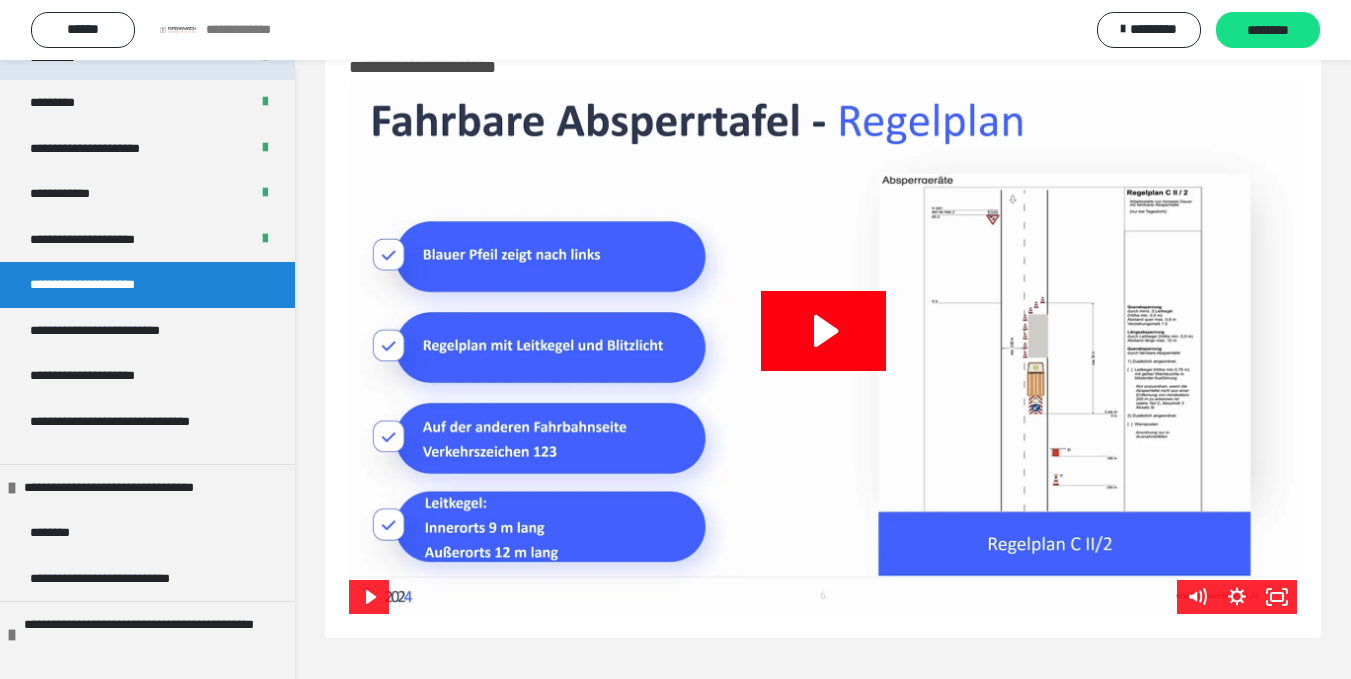 scroll, scrollTop: 1100, scrollLeft: 0, axis: vertical 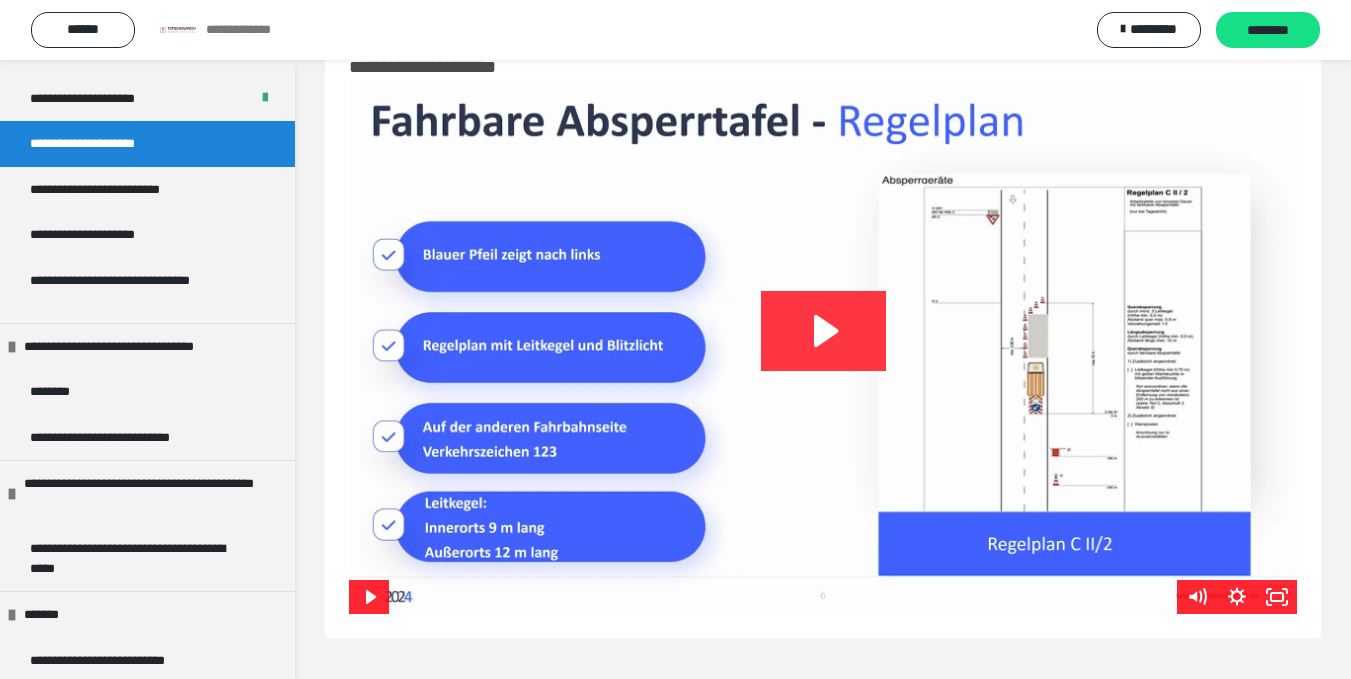 click 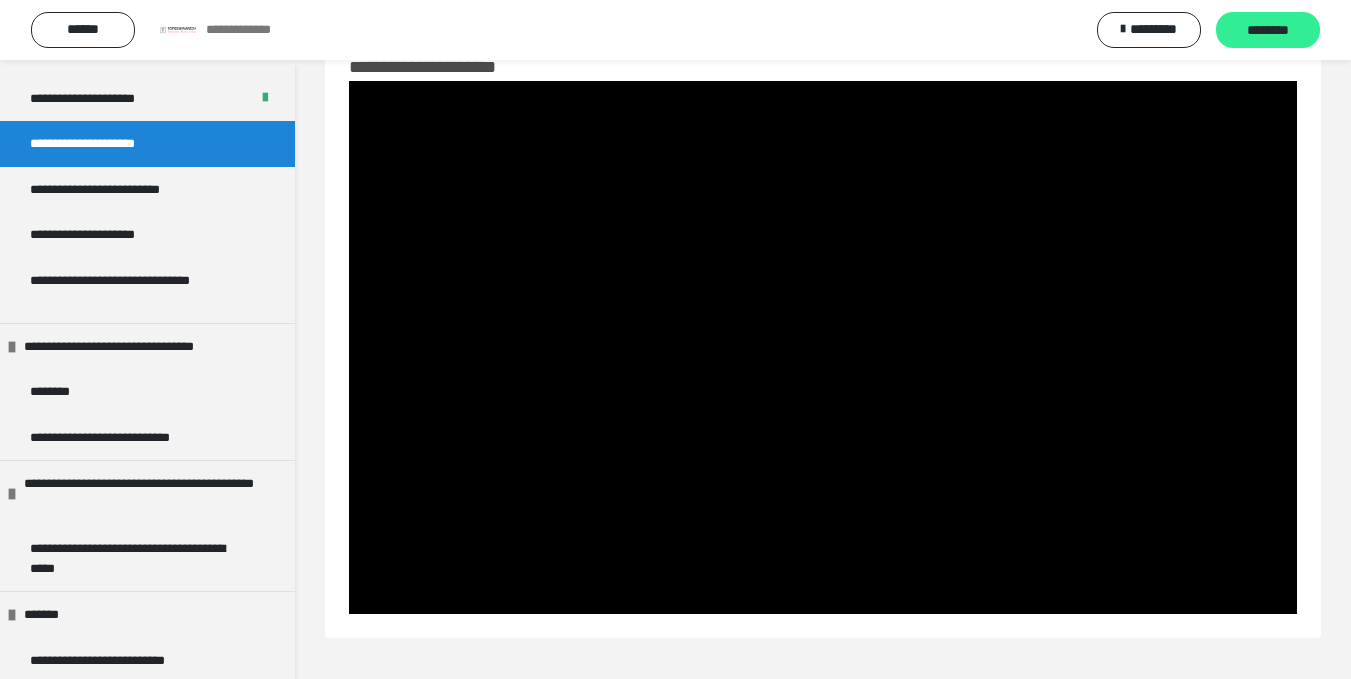 click on "********" at bounding box center (1268, 31) 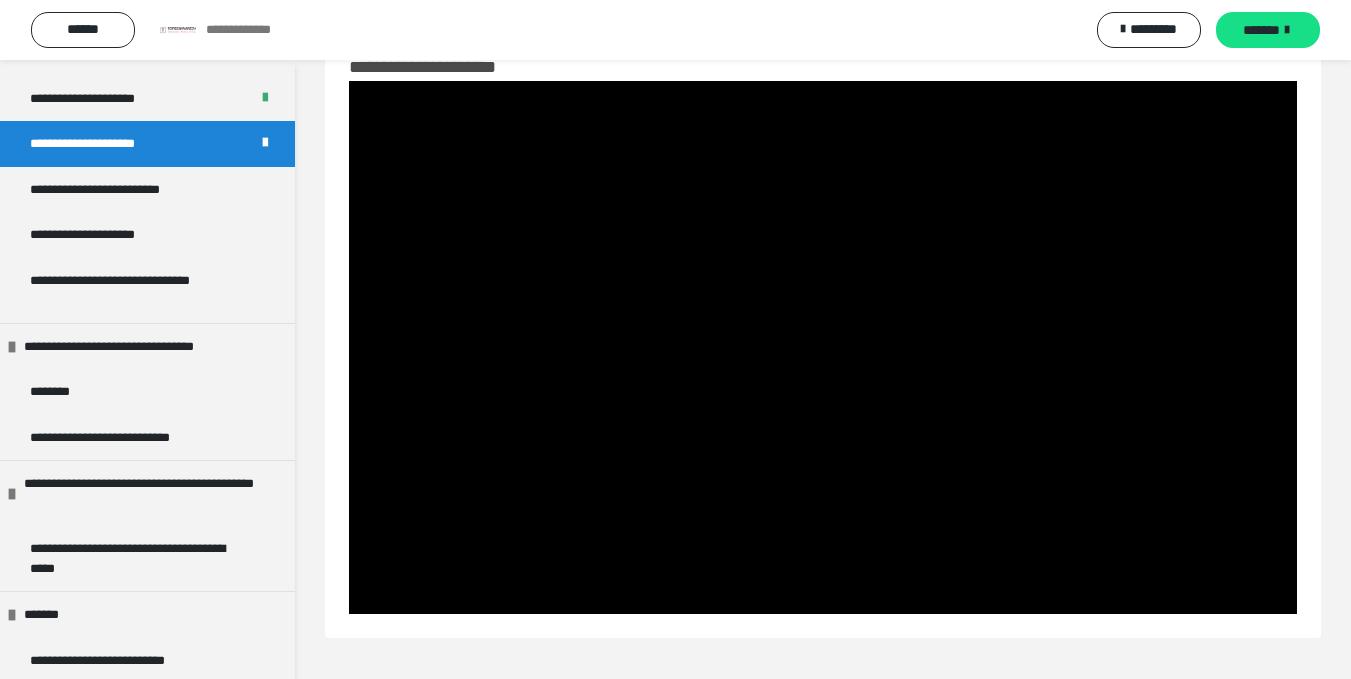 click on "*******" at bounding box center (1261, 30) 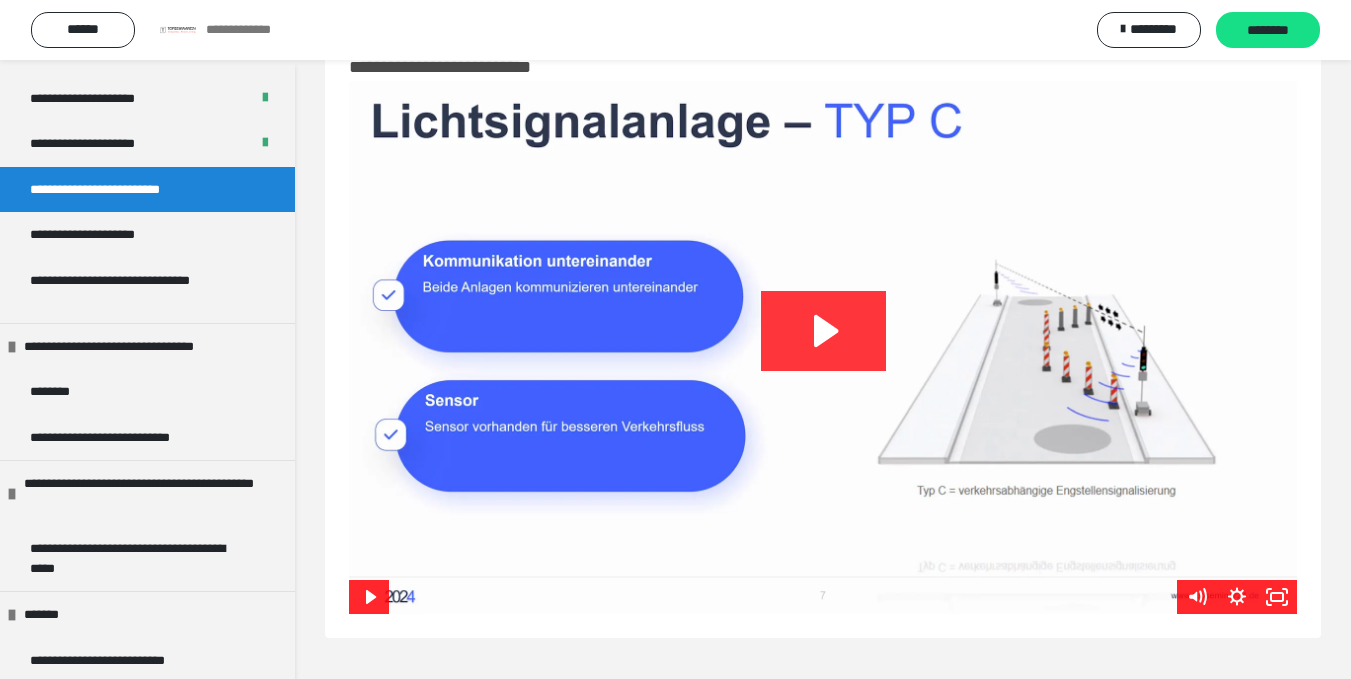 click 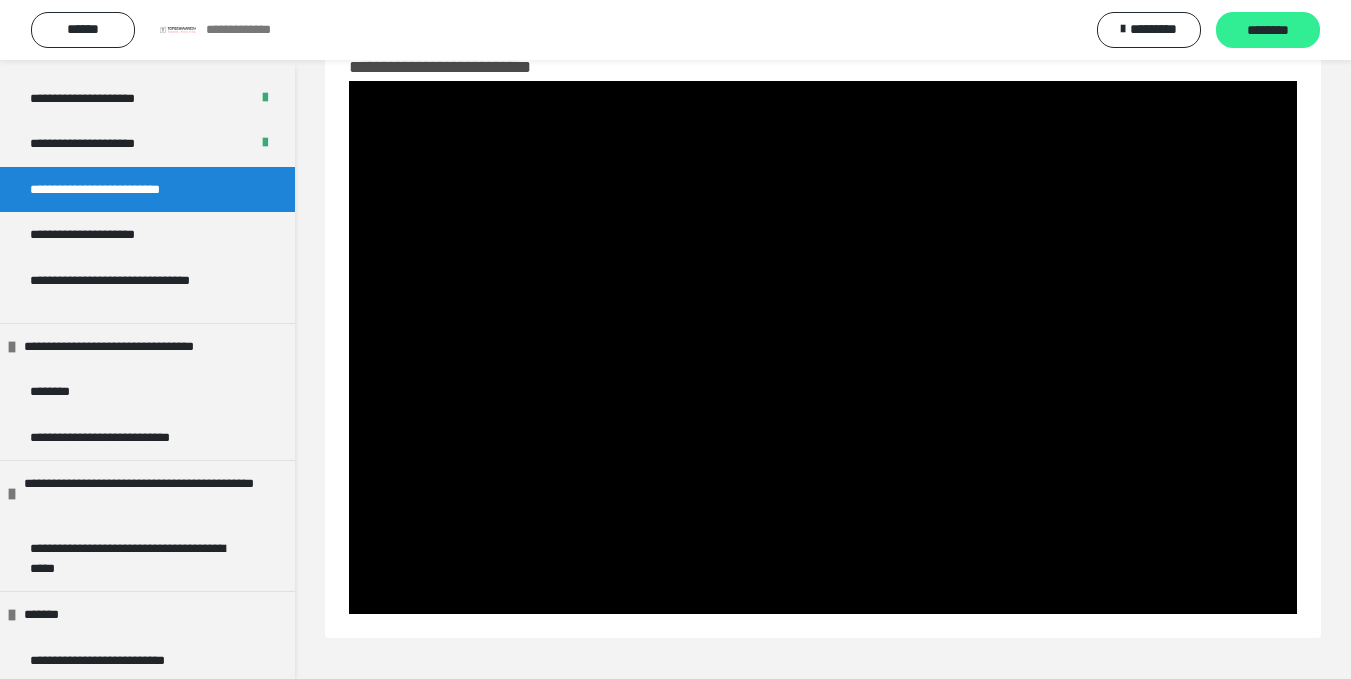 click on "********" at bounding box center [1268, 31] 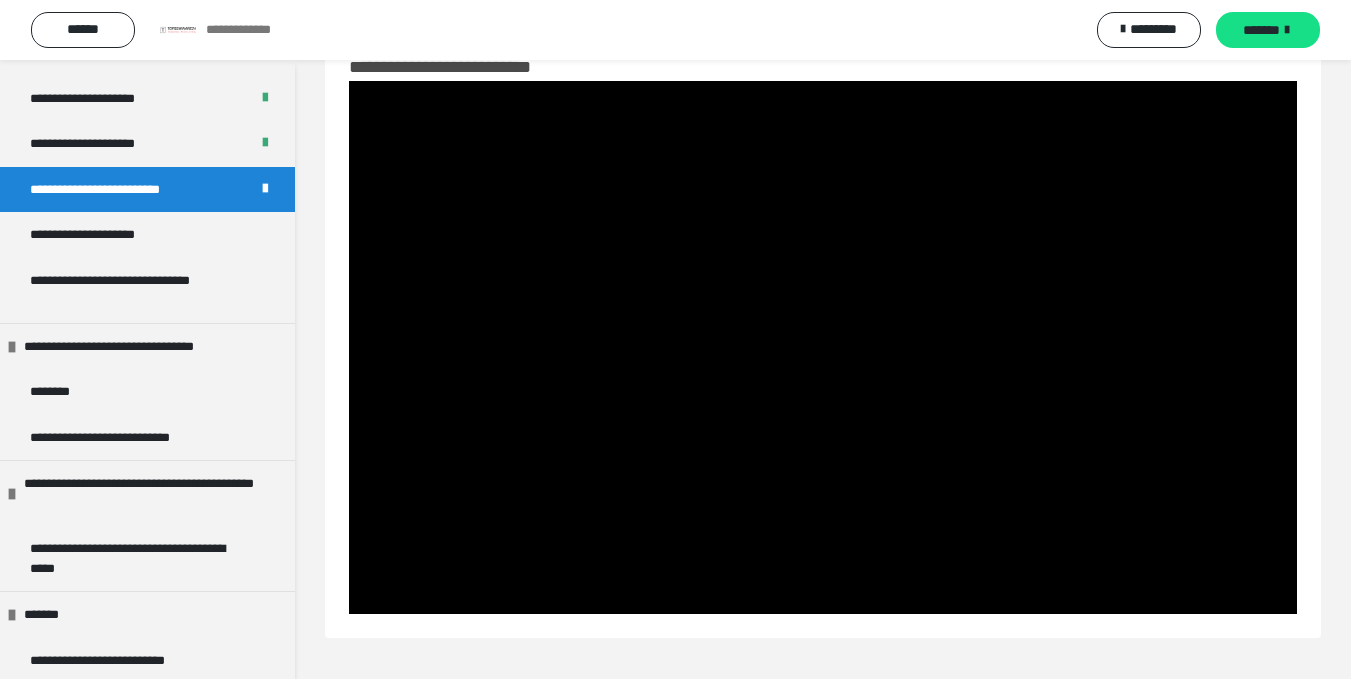 click on "*******" at bounding box center (1261, 30) 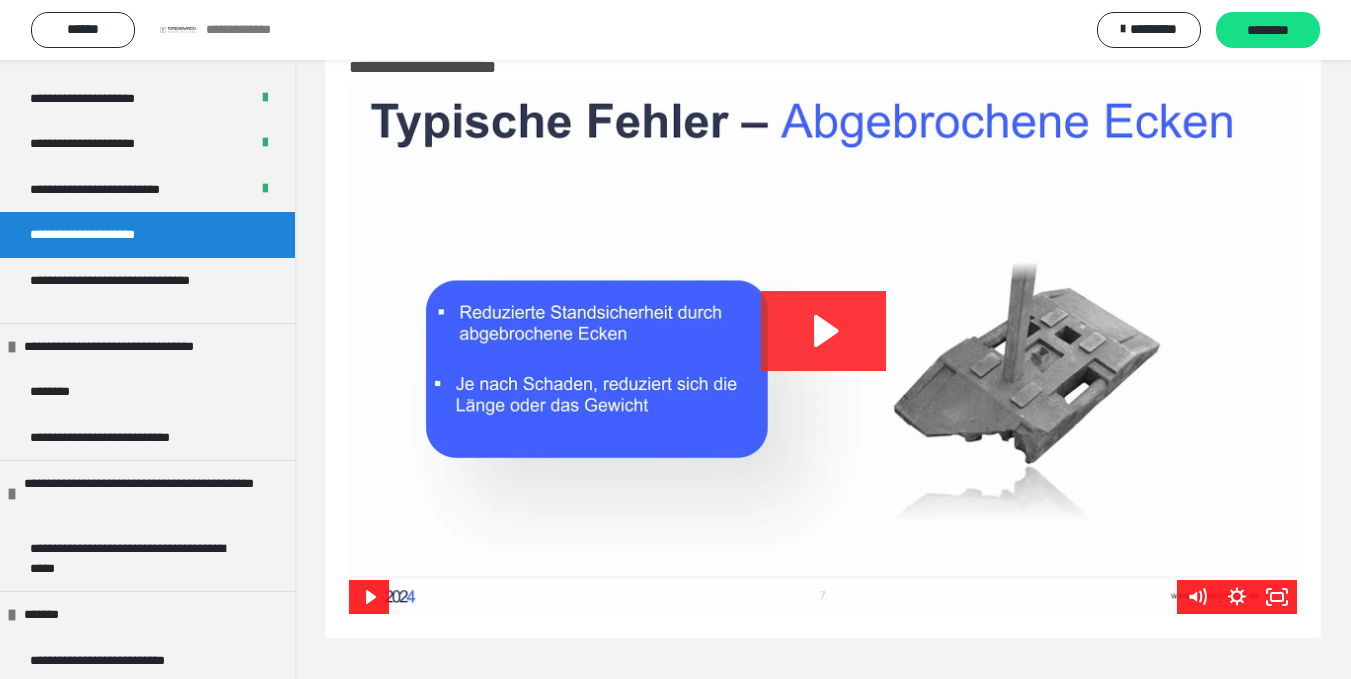 click 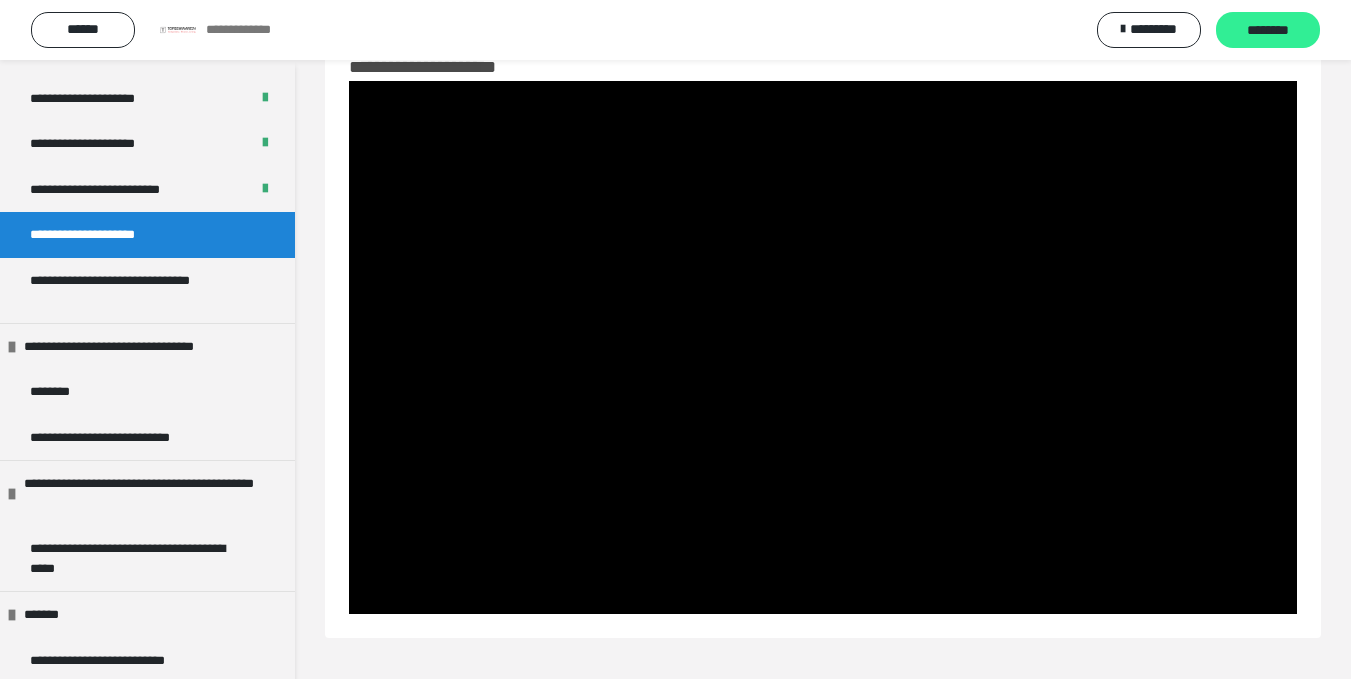 click on "********" at bounding box center (1268, 31) 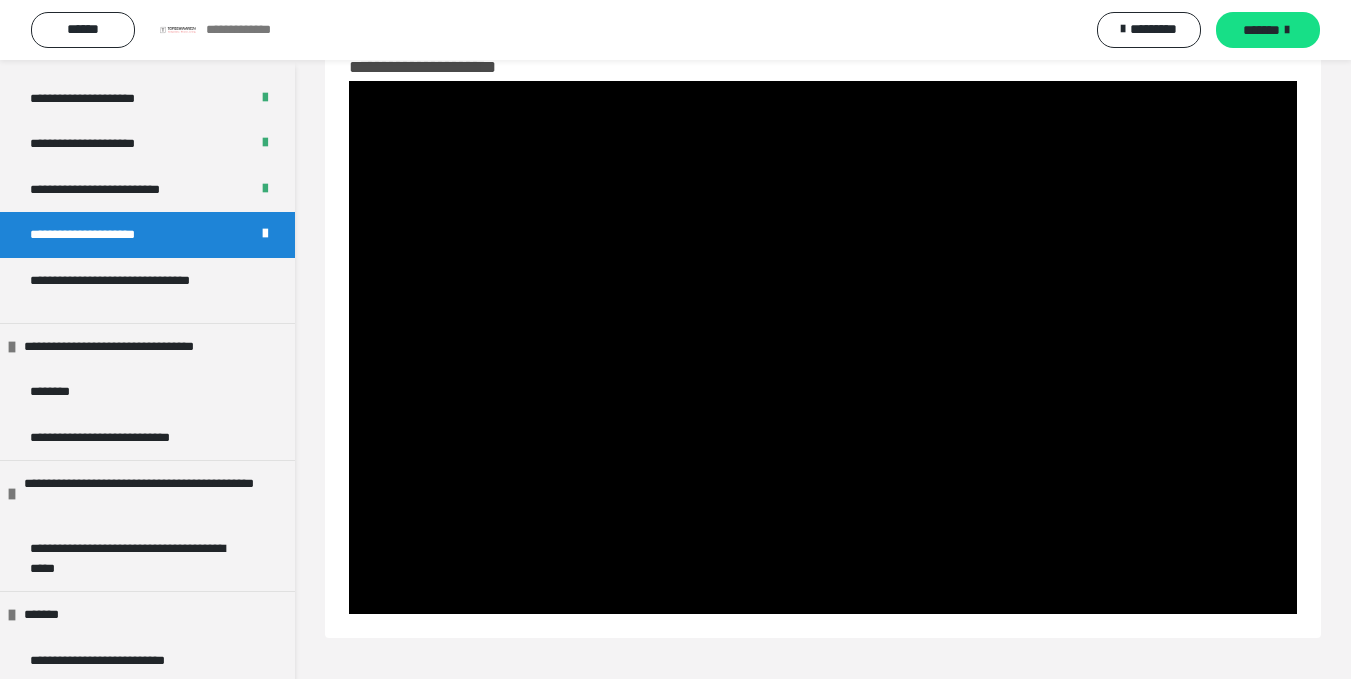 click on "*******" at bounding box center [1261, 30] 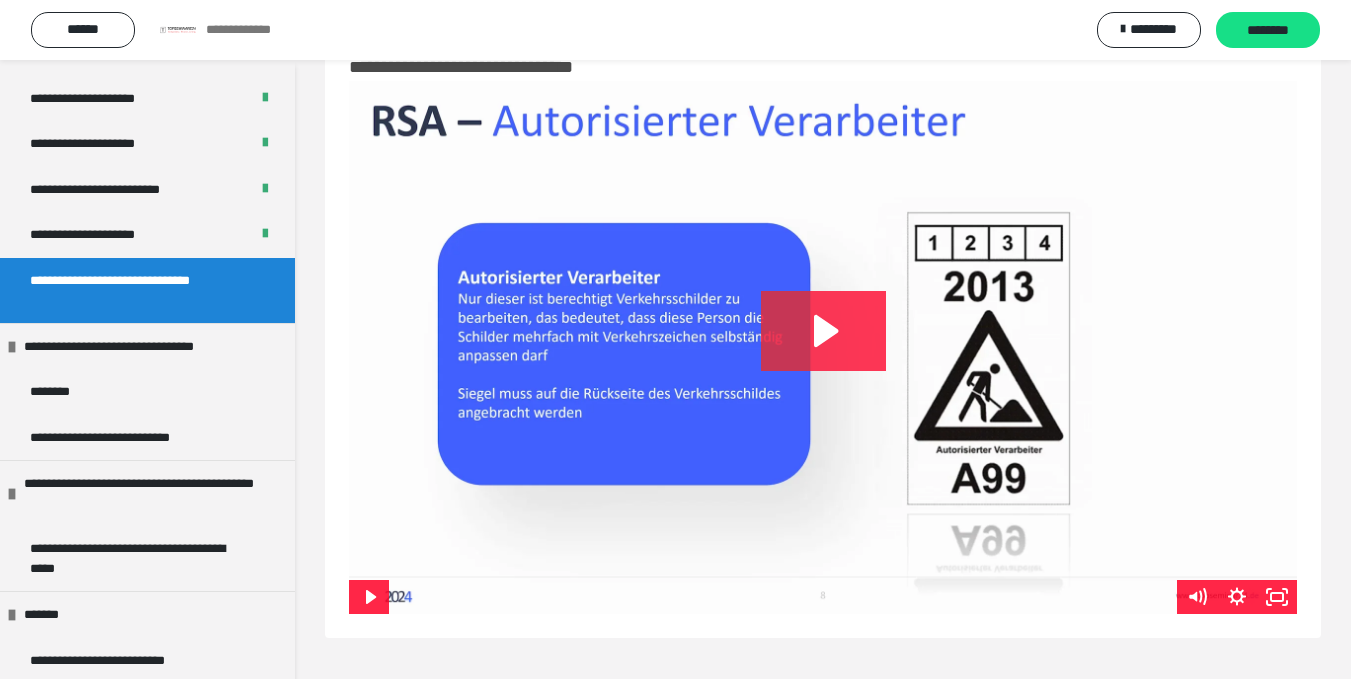 click 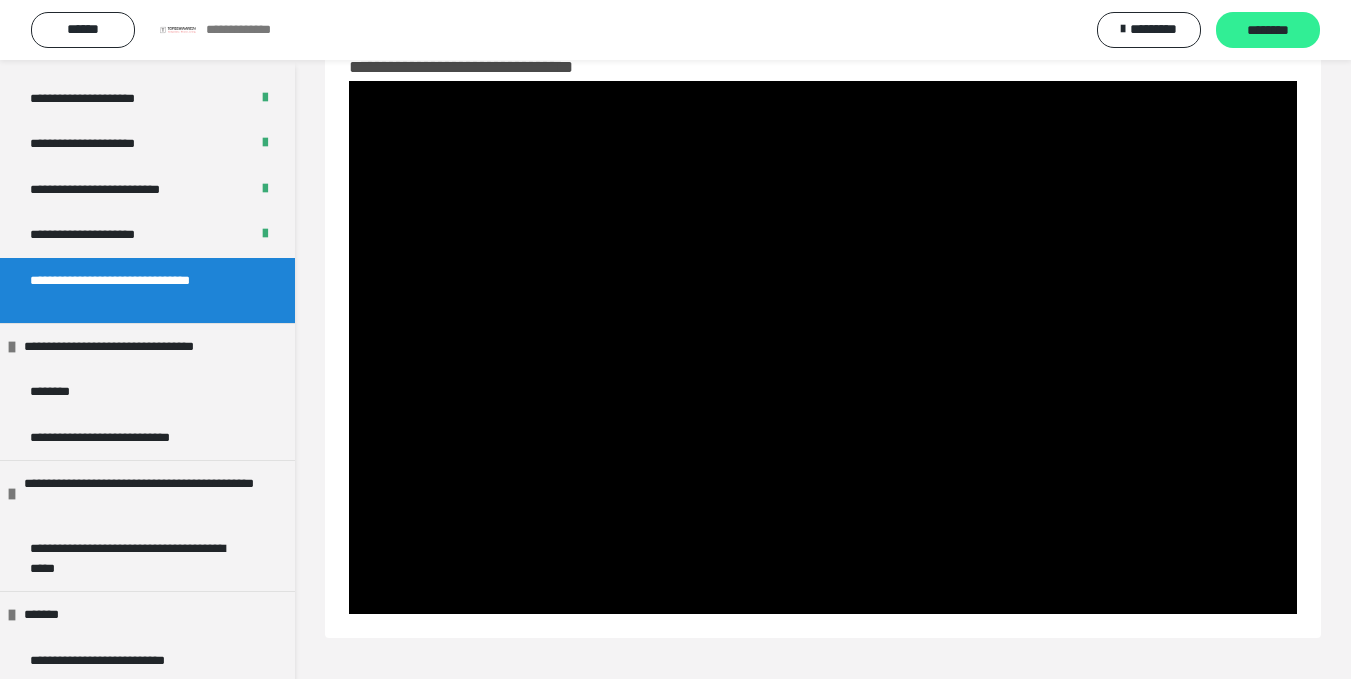 click on "********" at bounding box center (1268, 31) 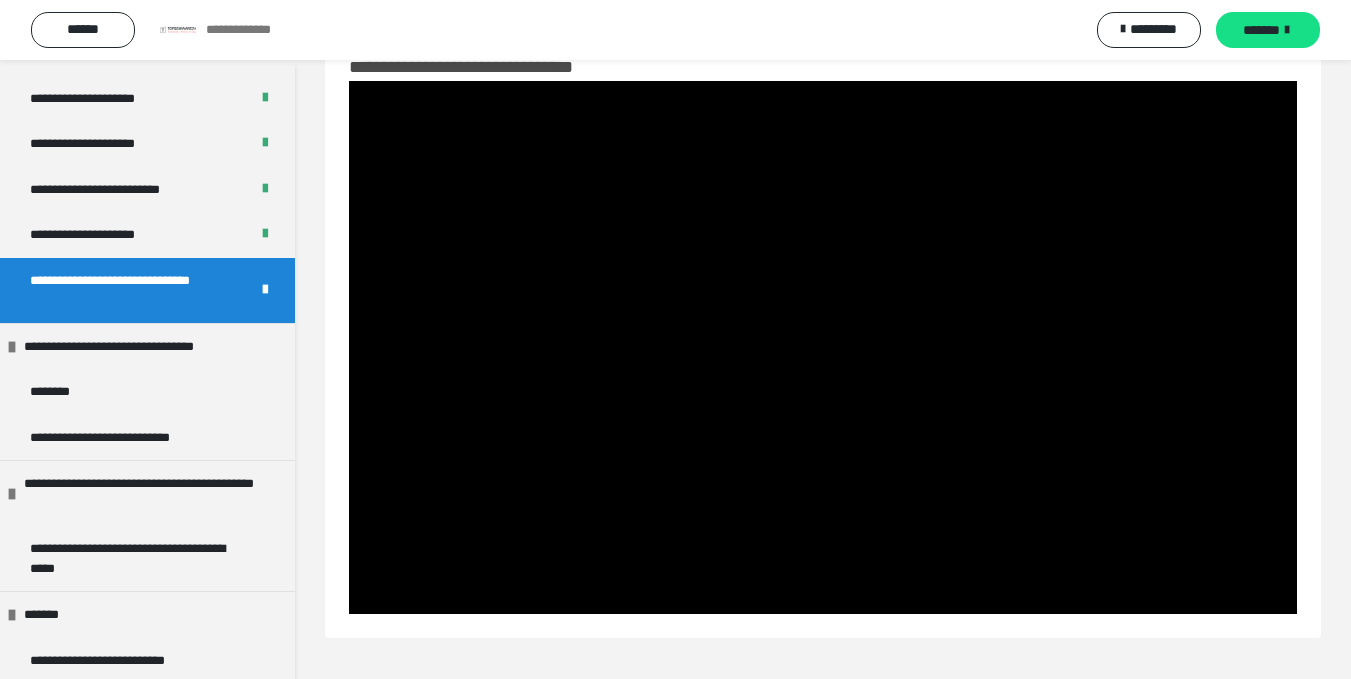 click on "*******" at bounding box center [1261, 30] 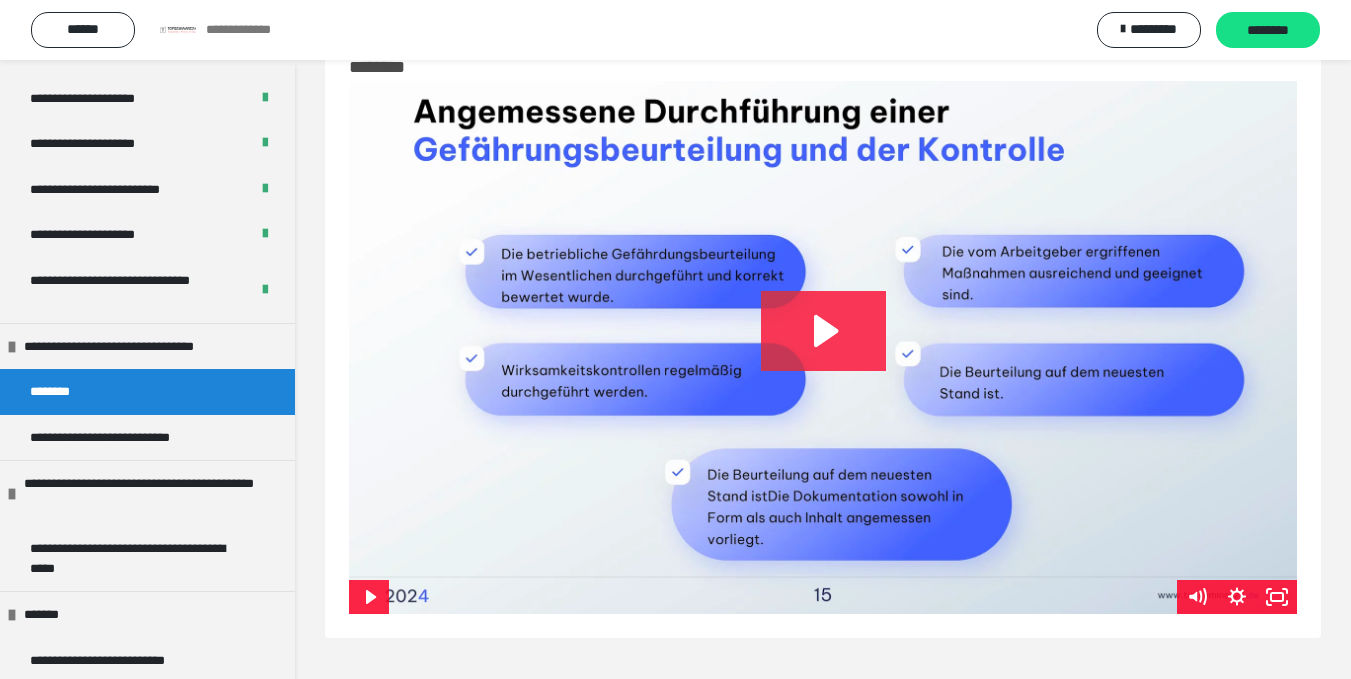 click 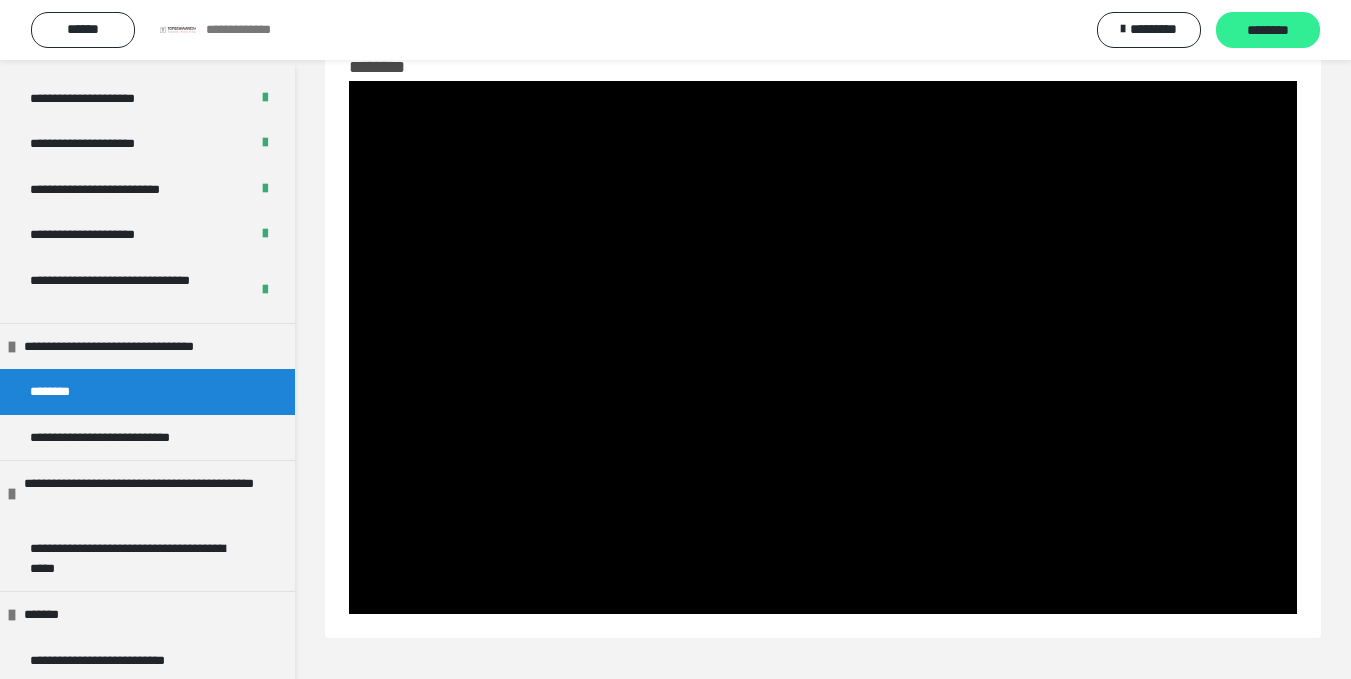 click on "********" at bounding box center (1268, 31) 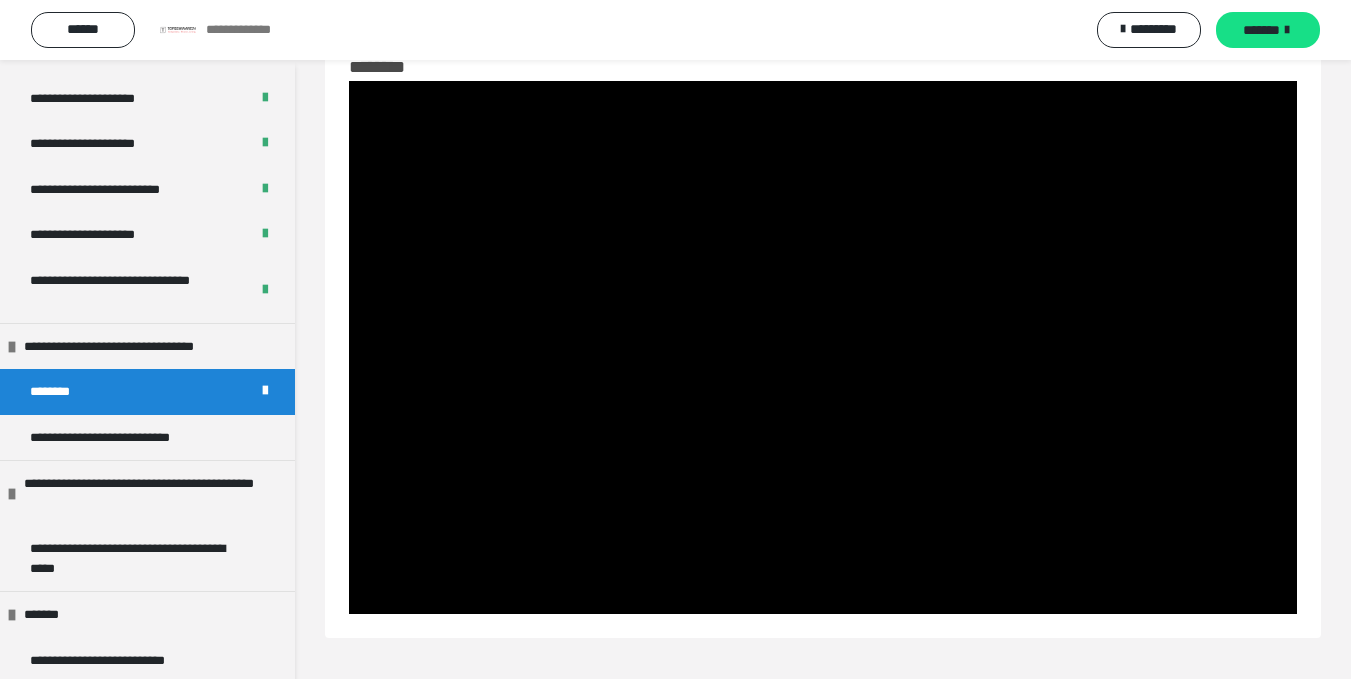 click on "*******" at bounding box center (1261, 30) 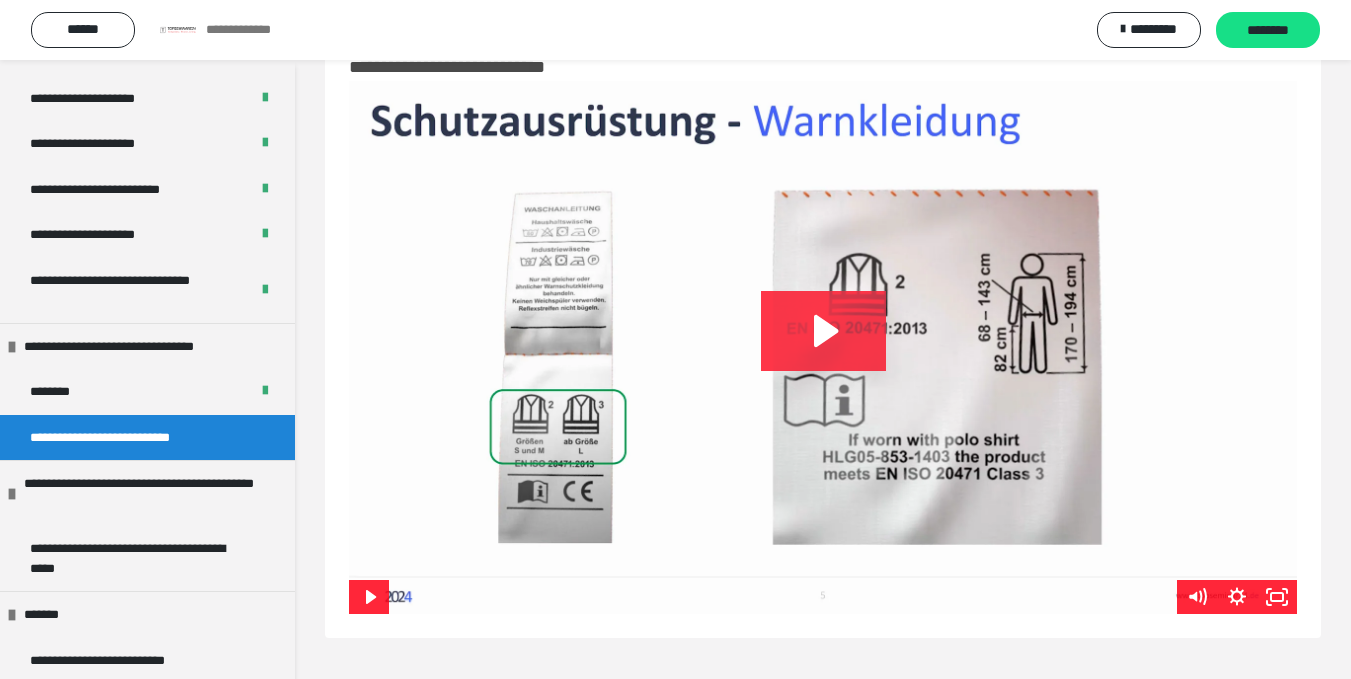 click 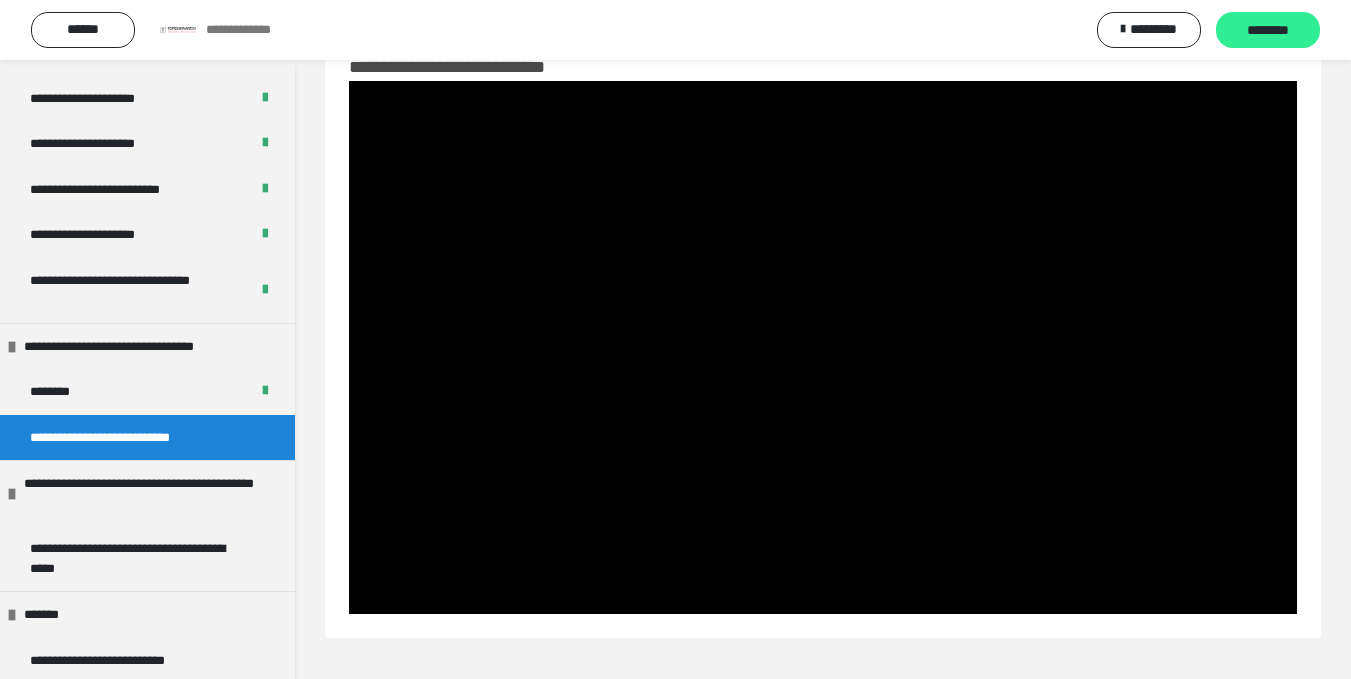 click on "********" at bounding box center [1268, 31] 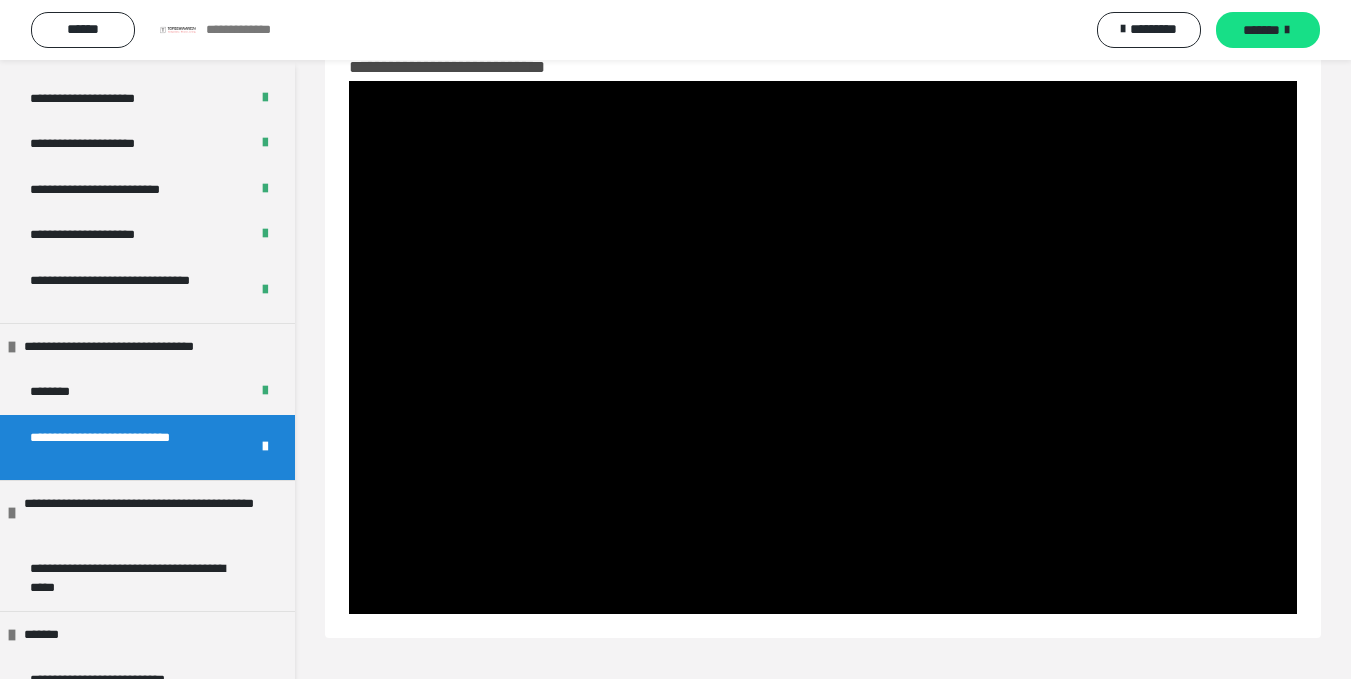 click on "*******" at bounding box center [1261, 30] 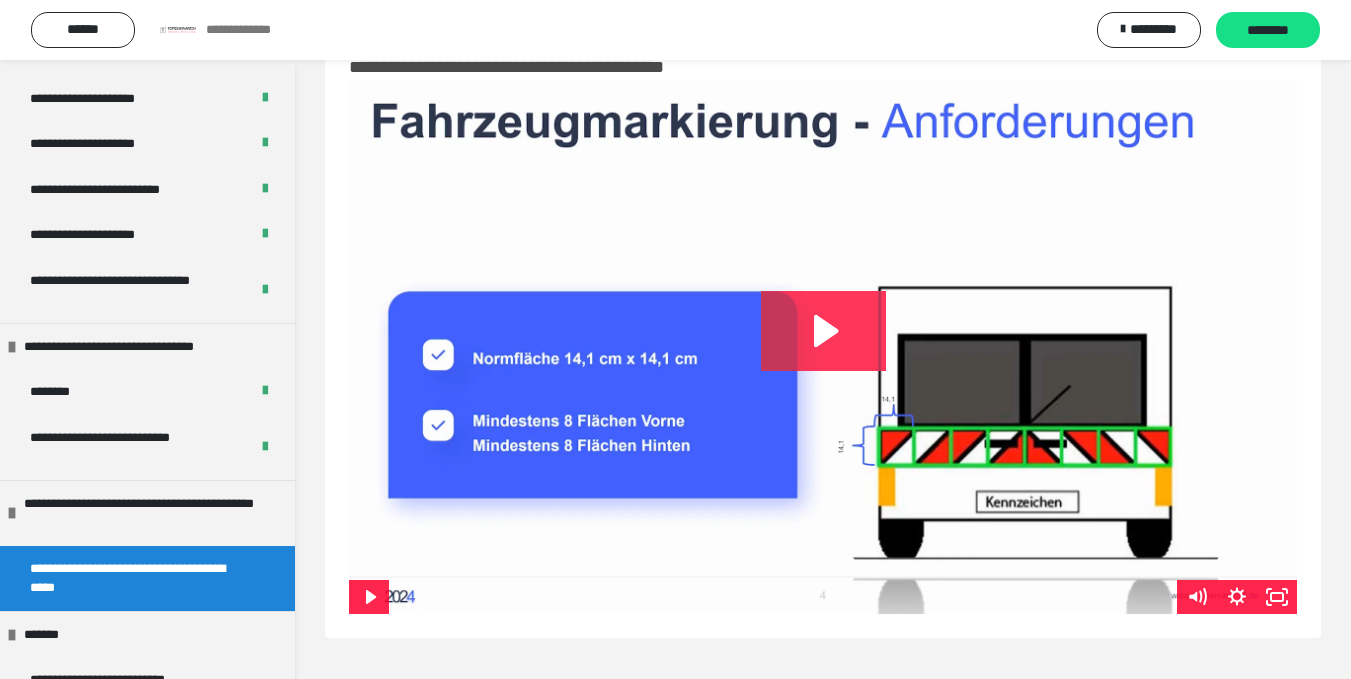 click 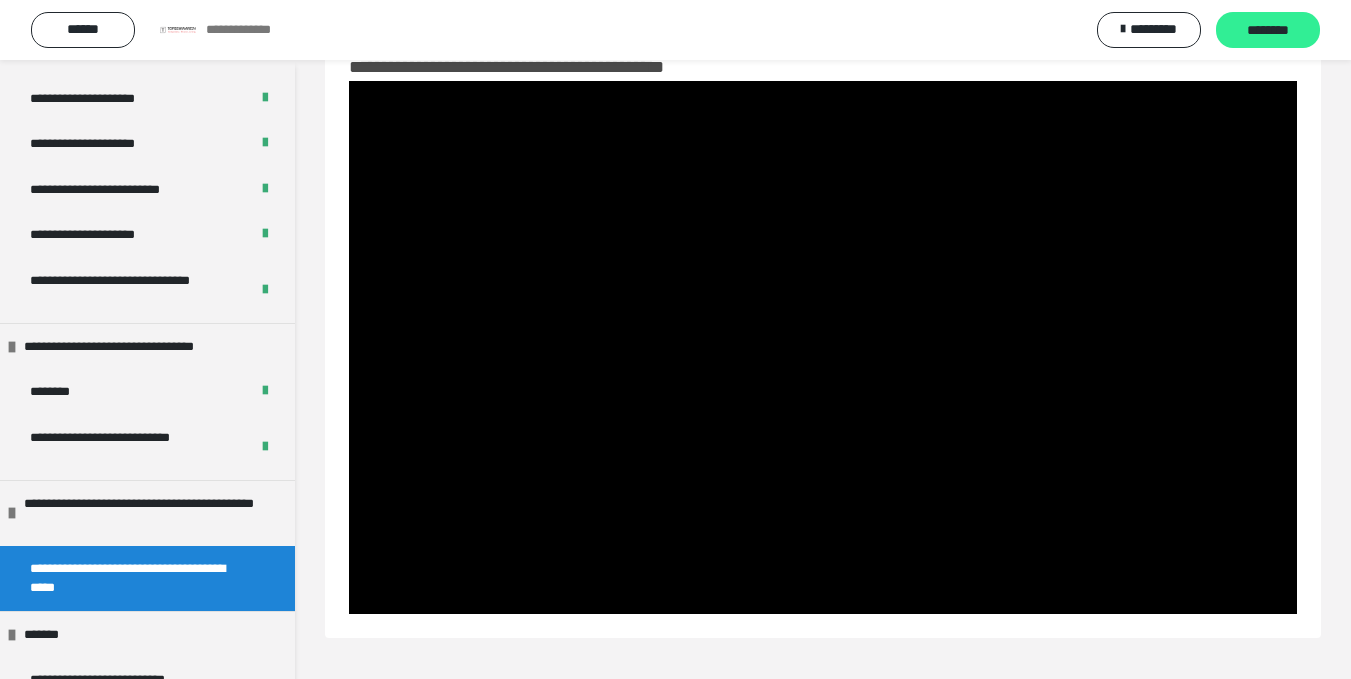 click on "********" at bounding box center [1268, 30] 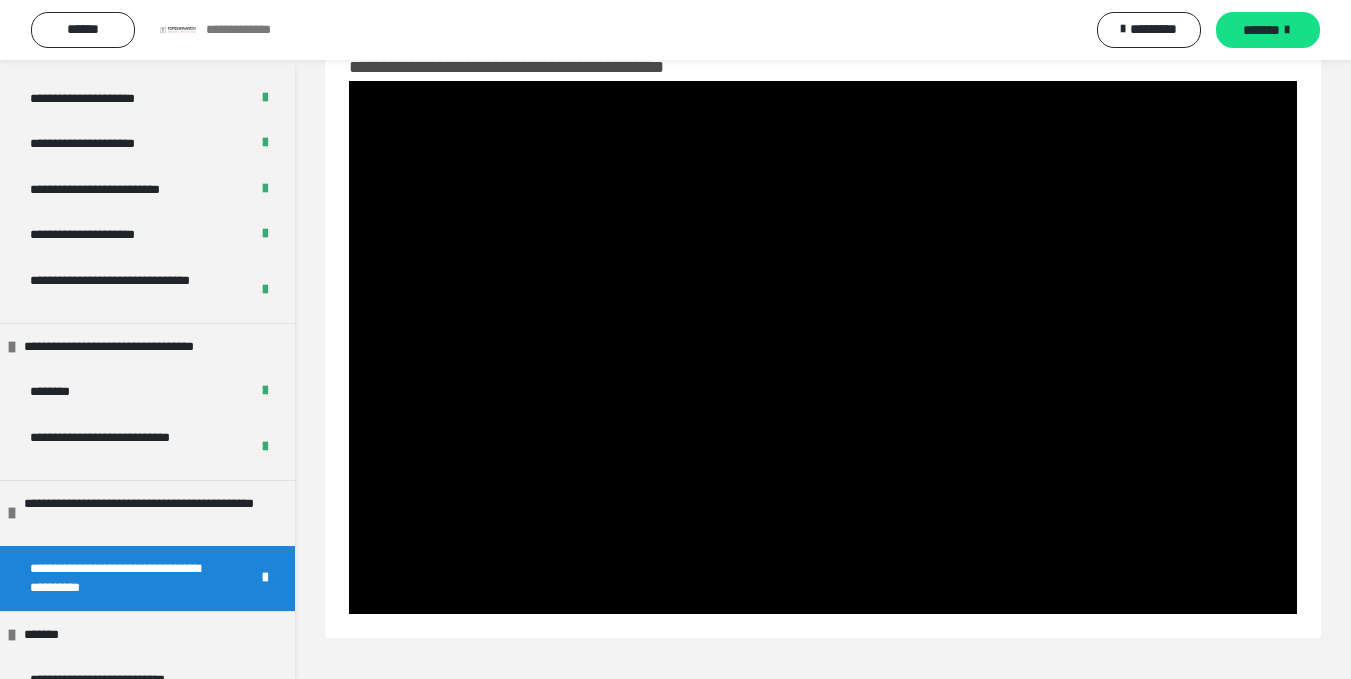 click on "*******" at bounding box center [1268, 30] 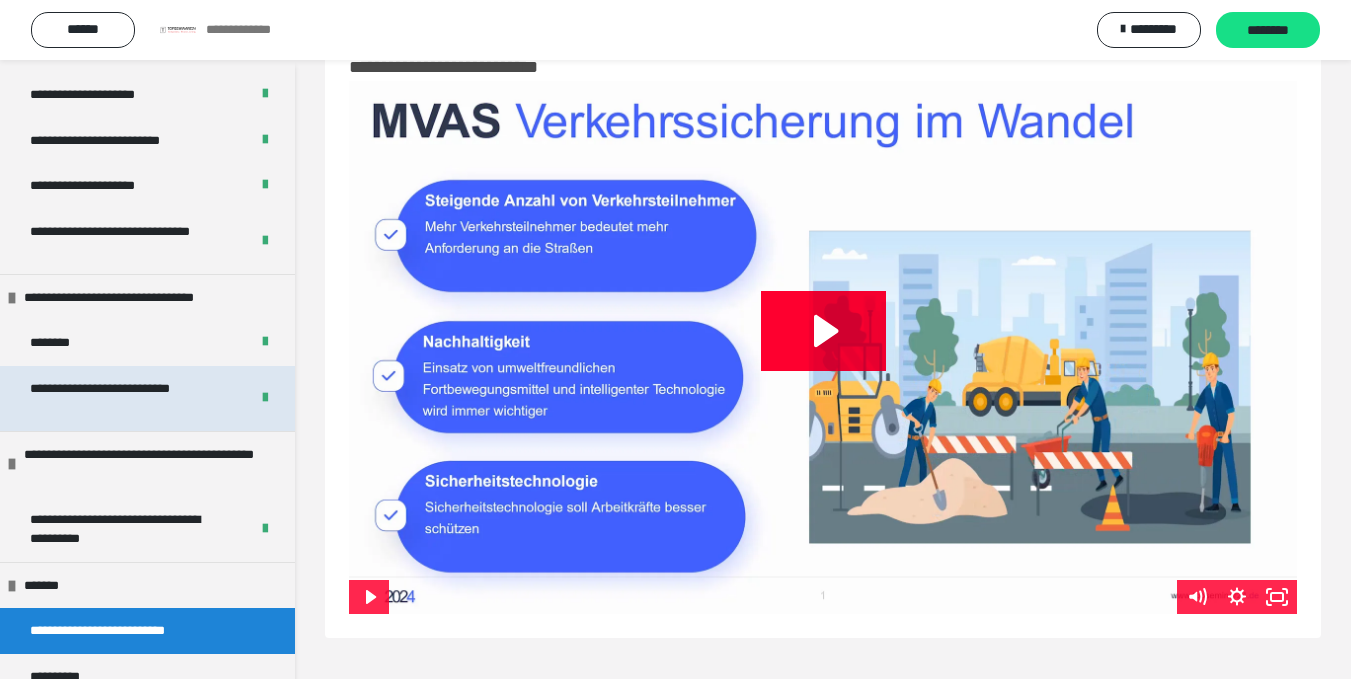 scroll, scrollTop: 1175, scrollLeft: 0, axis: vertical 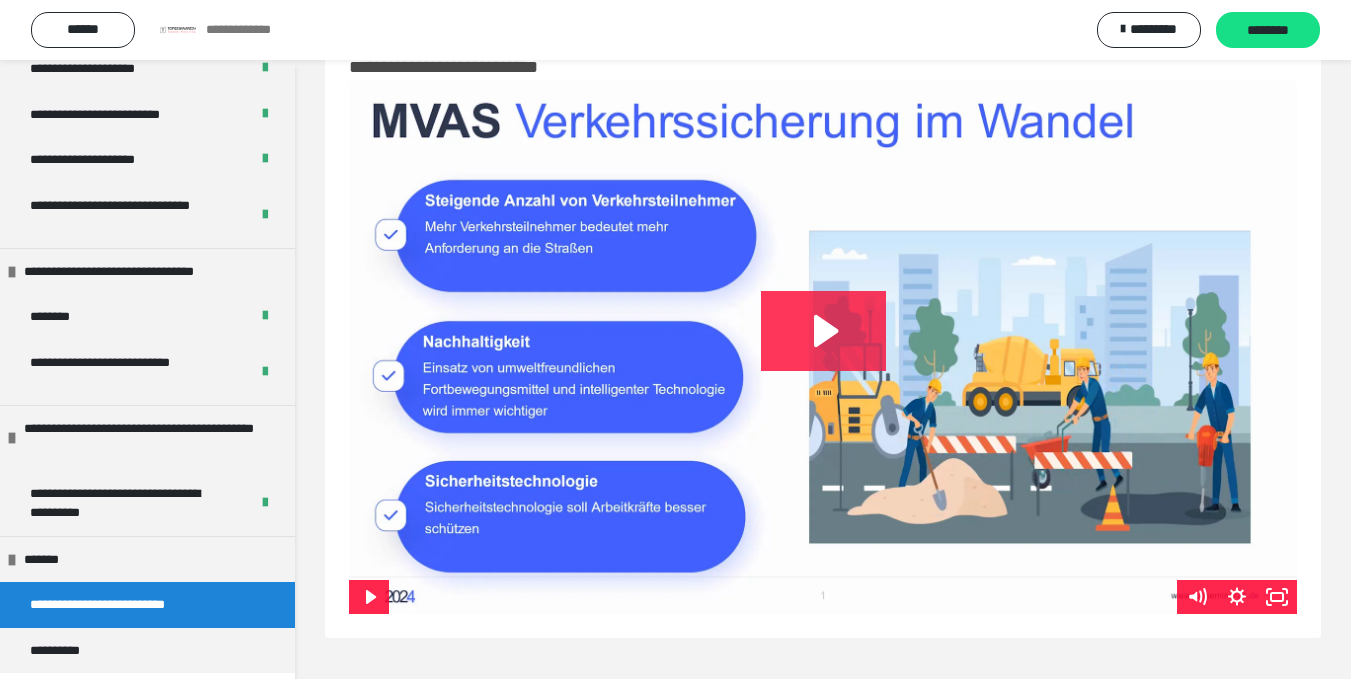 click 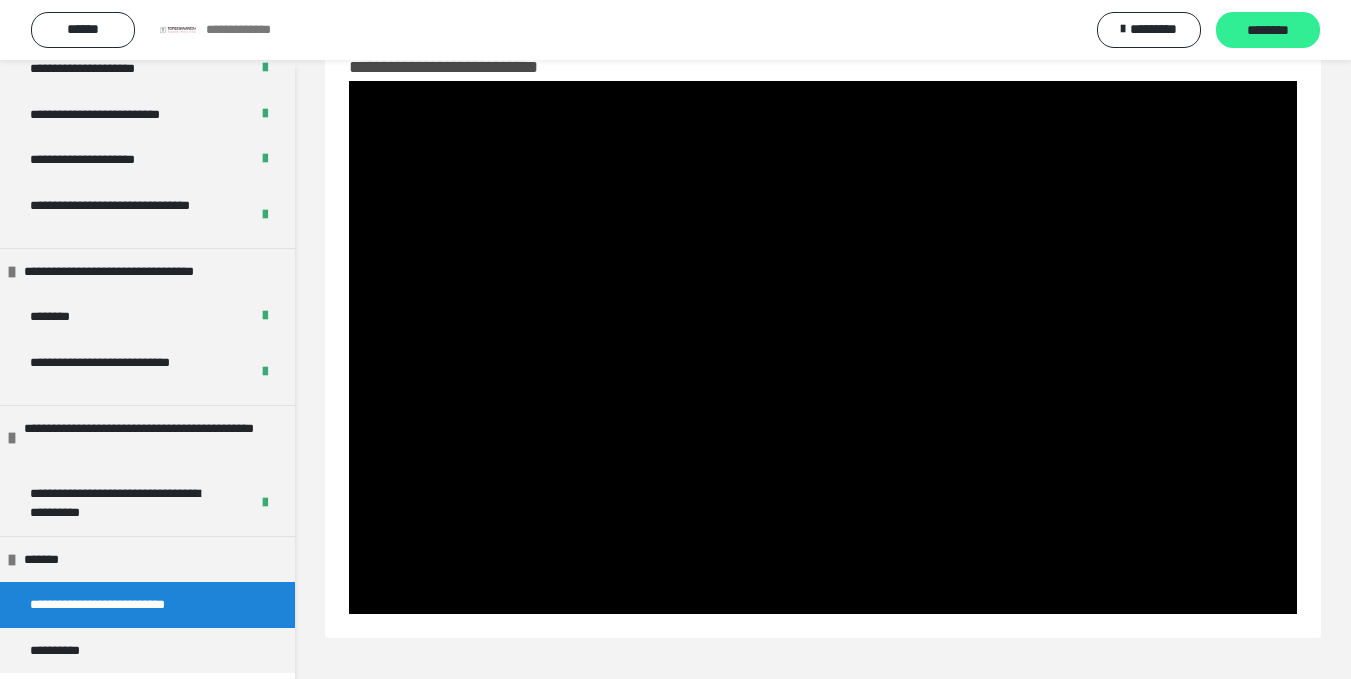 click on "********" at bounding box center (1268, 31) 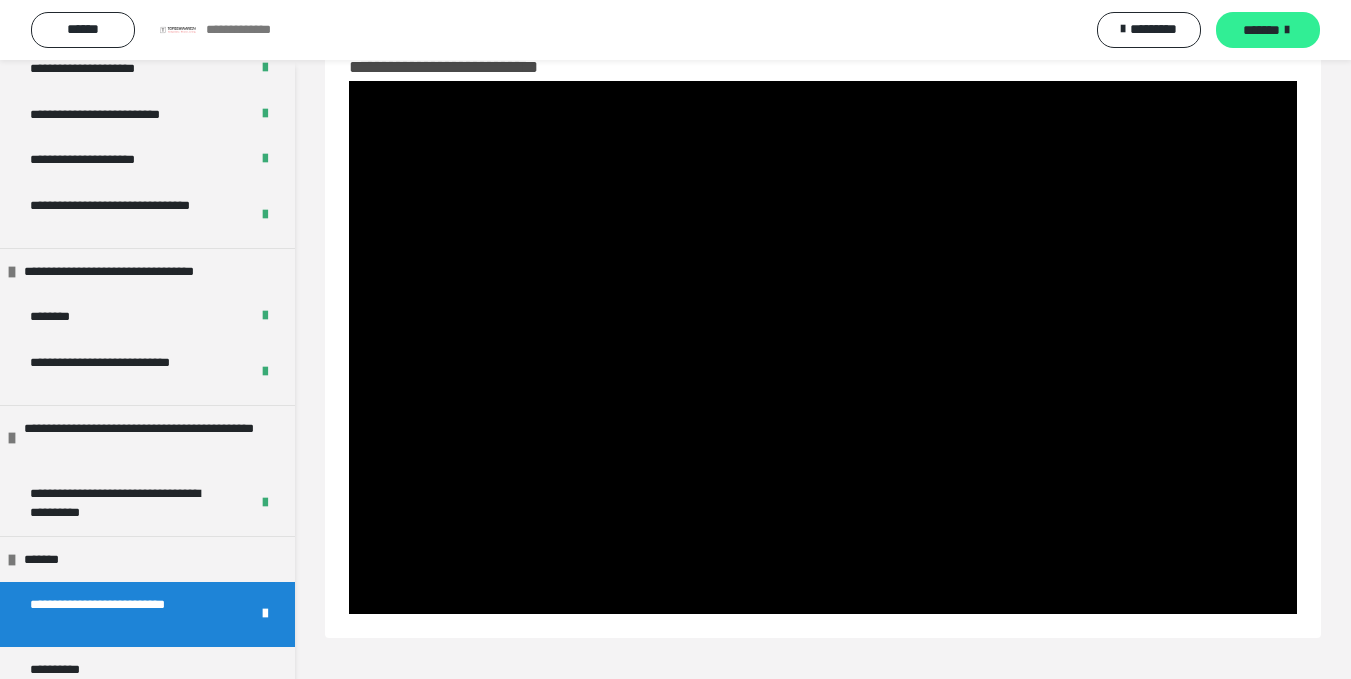 click on "*******" at bounding box center (1261, 30) 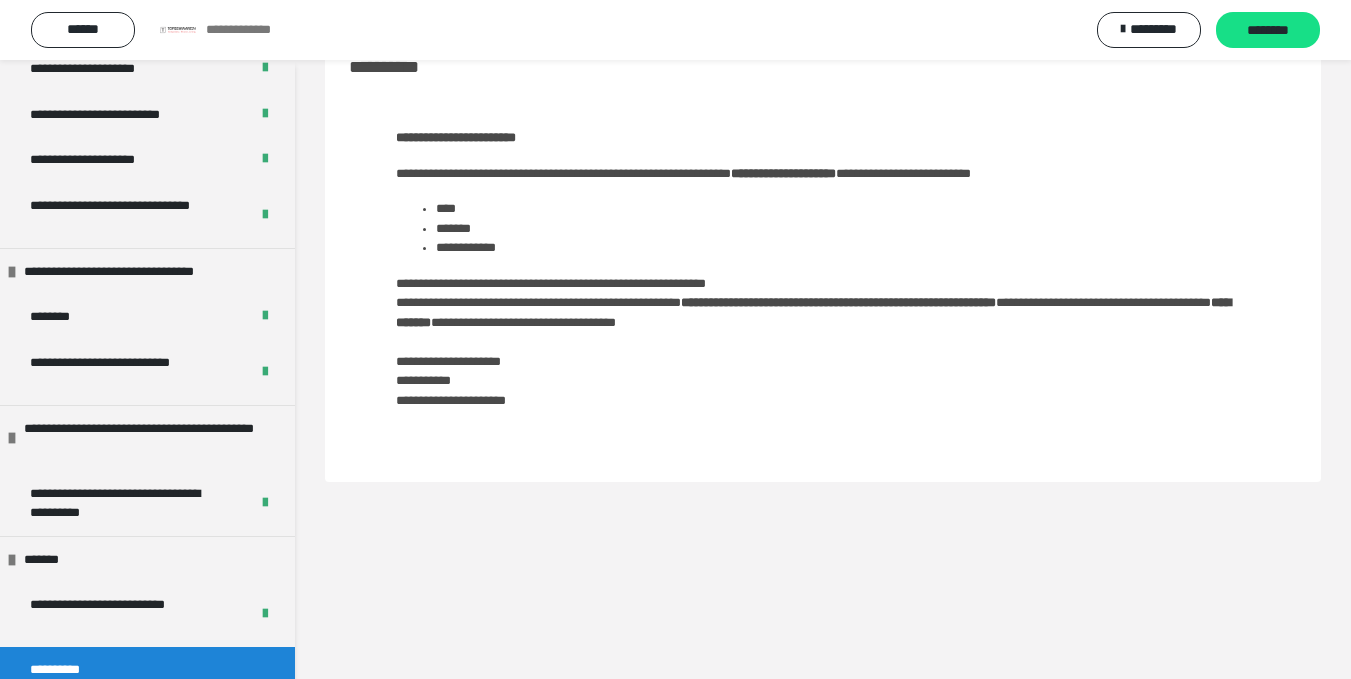 click on "********" at bounding box center (1268, 31) 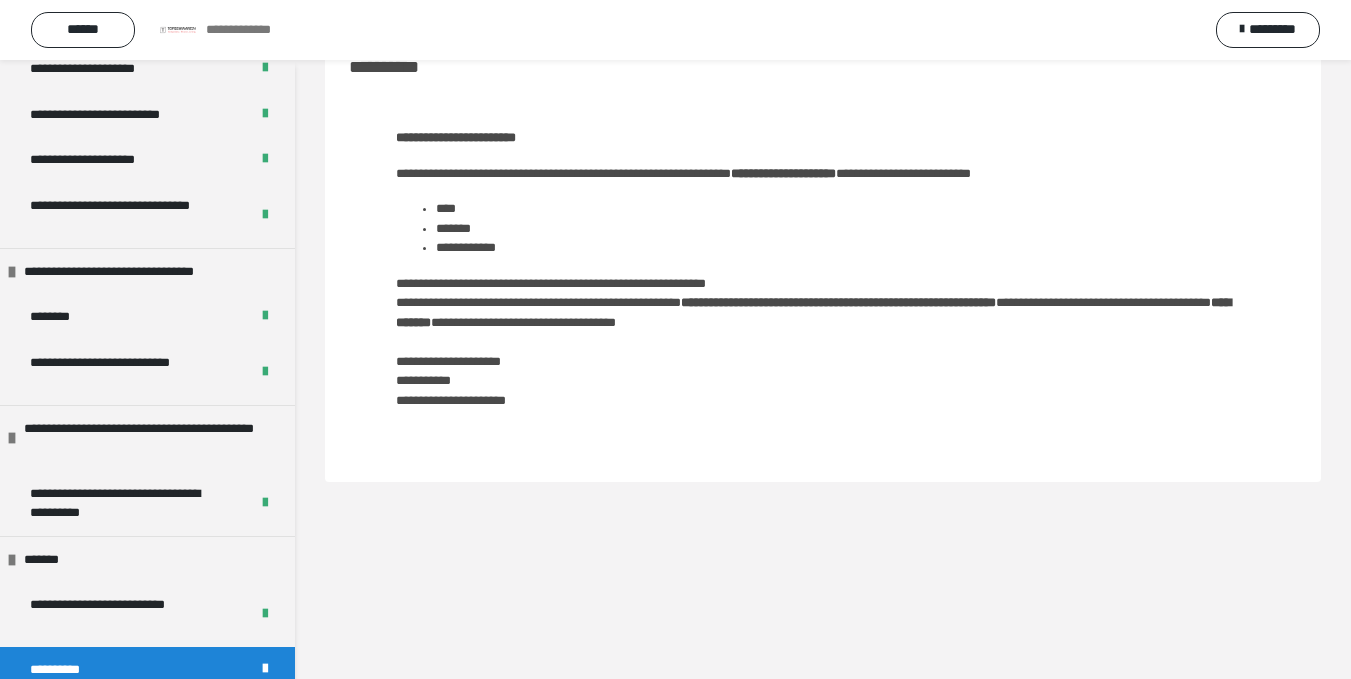 scroll, scrollTop: 0, scrollLeft: 0, axis: both 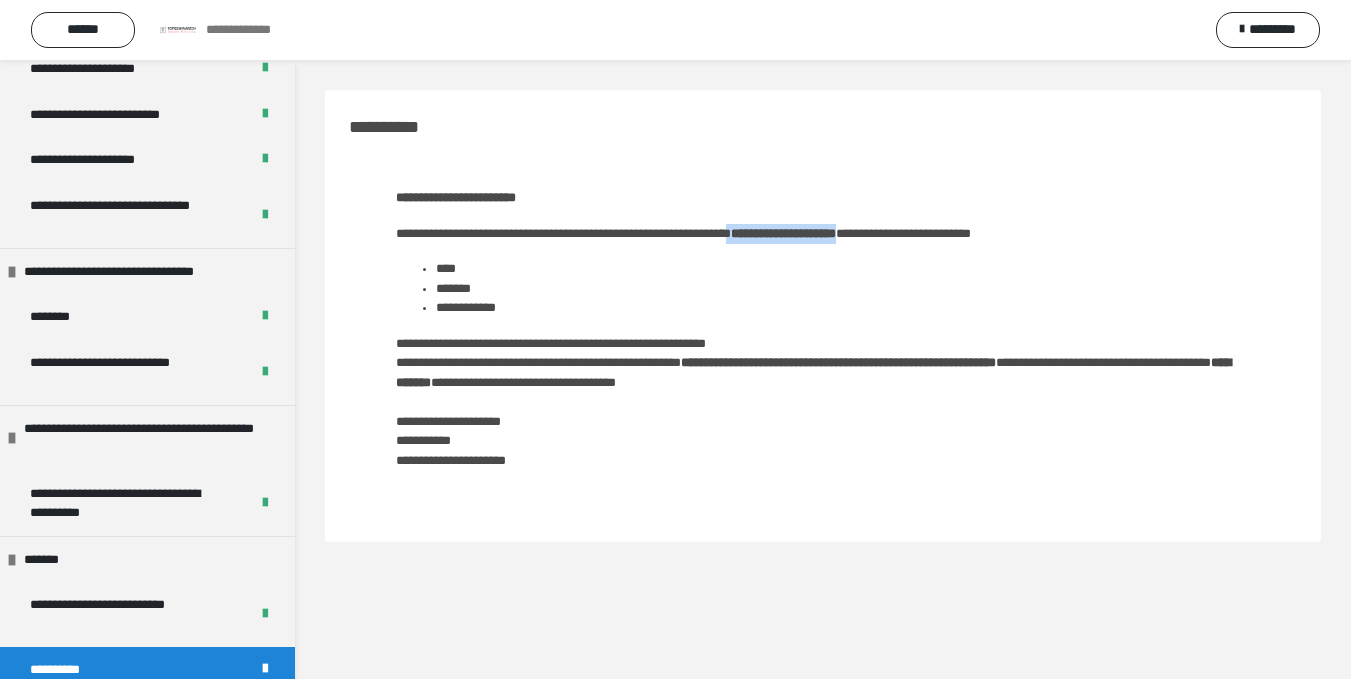 drag, startPoint x: 840, startPoint y: 231, endPoint x: 982, endPoint y: 235, distance: 142.05632 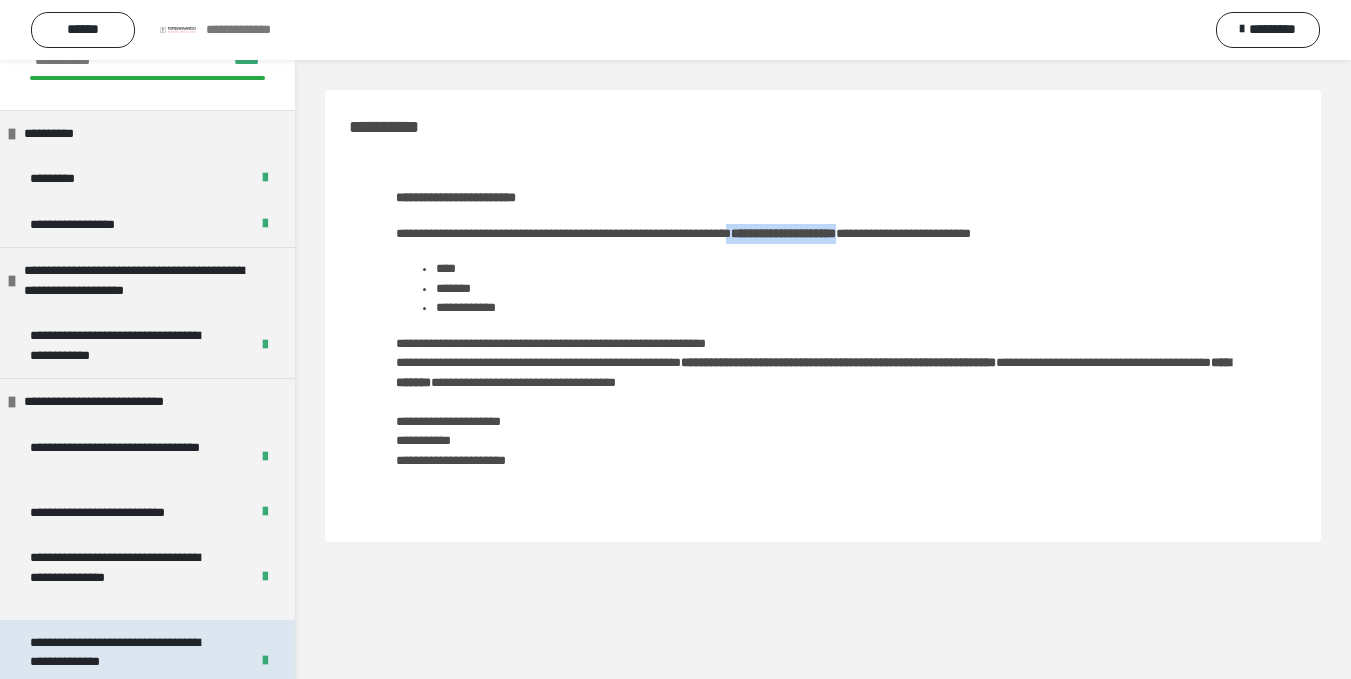 scroll, scrollTop: 0, scrollLeft: 0, axis: both 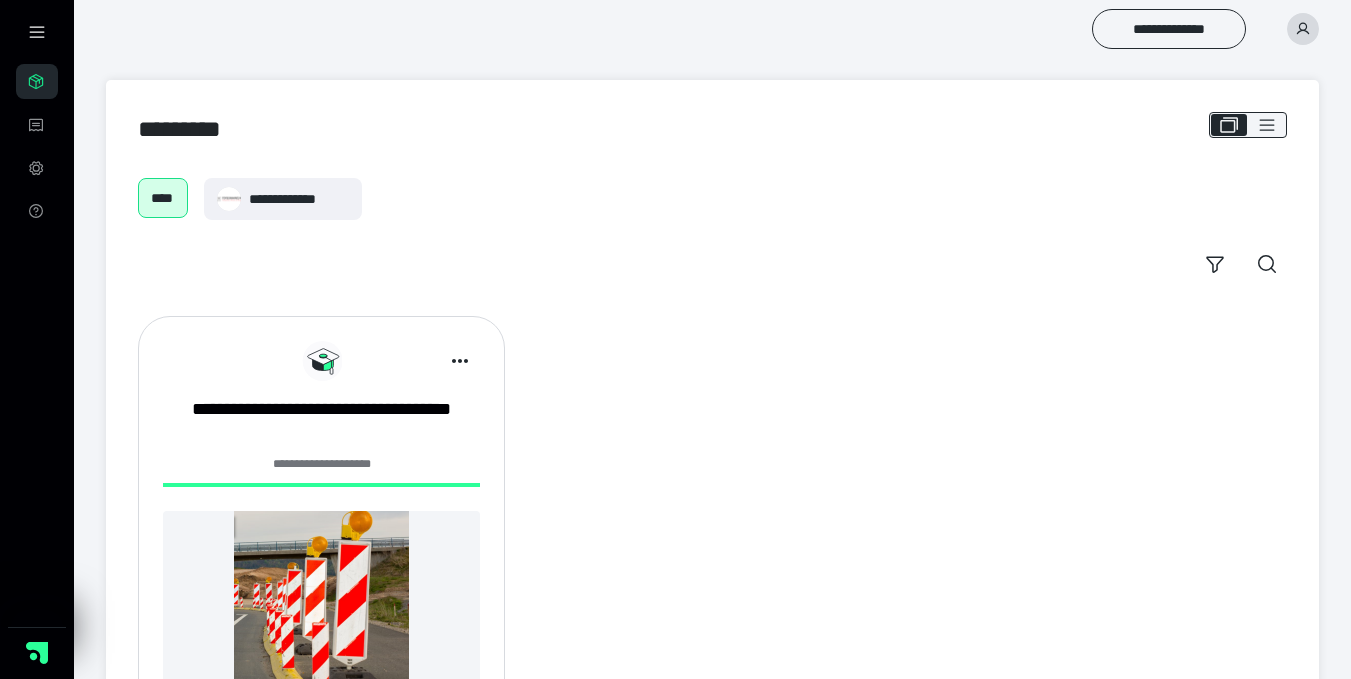 click at bounding box center (1303, 29) 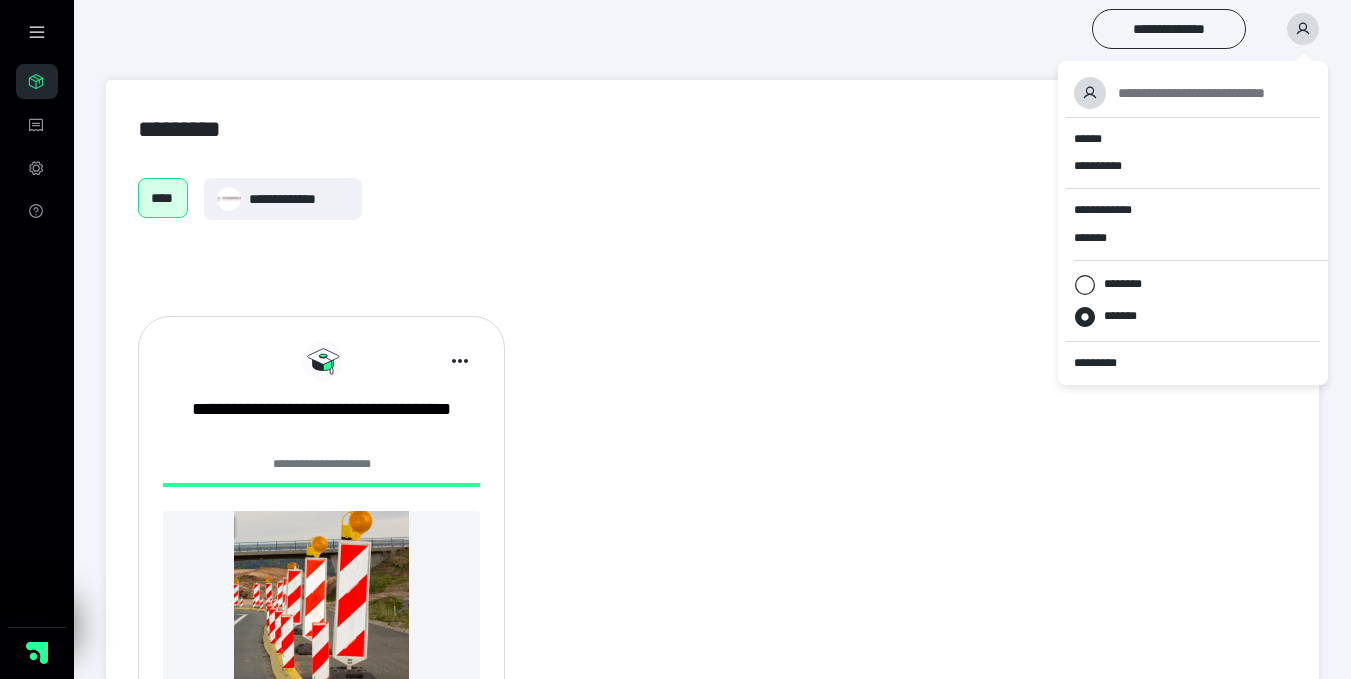 click on "**********" at bounding box center (675, 32) 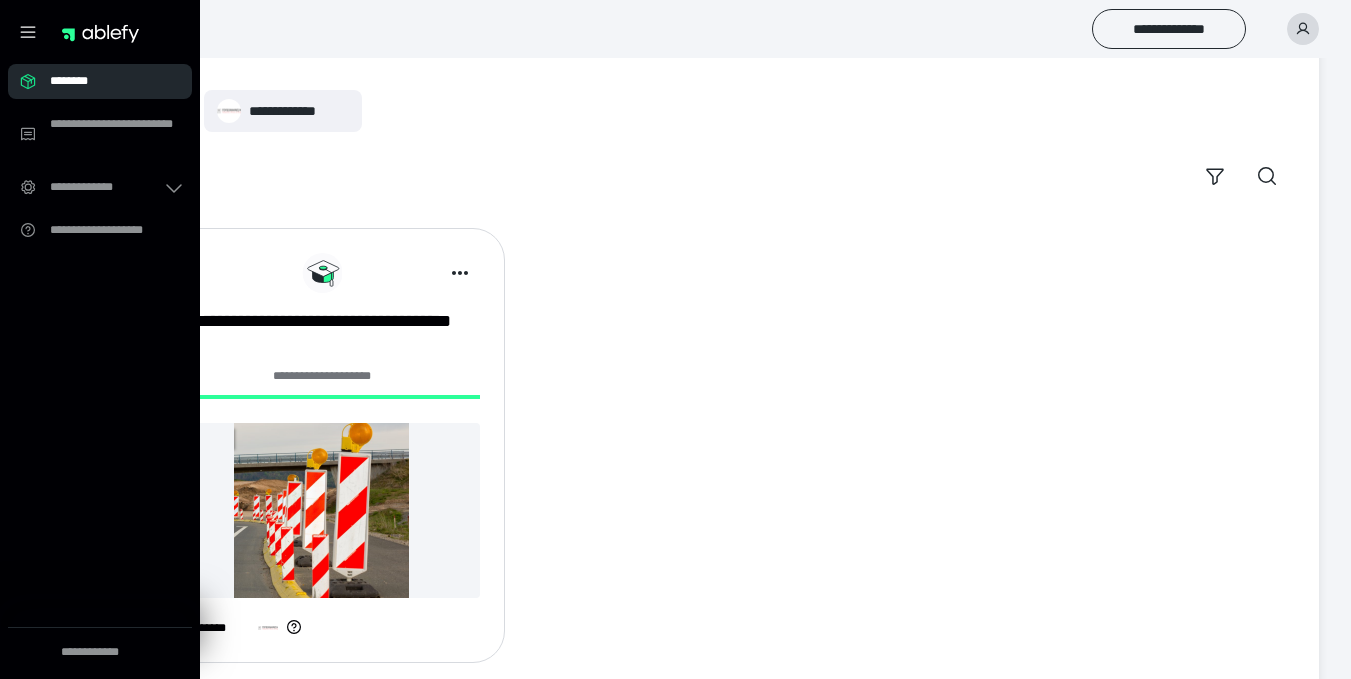 scroll, scrollTop: 128, scrollLeft: 0, axis: vertical 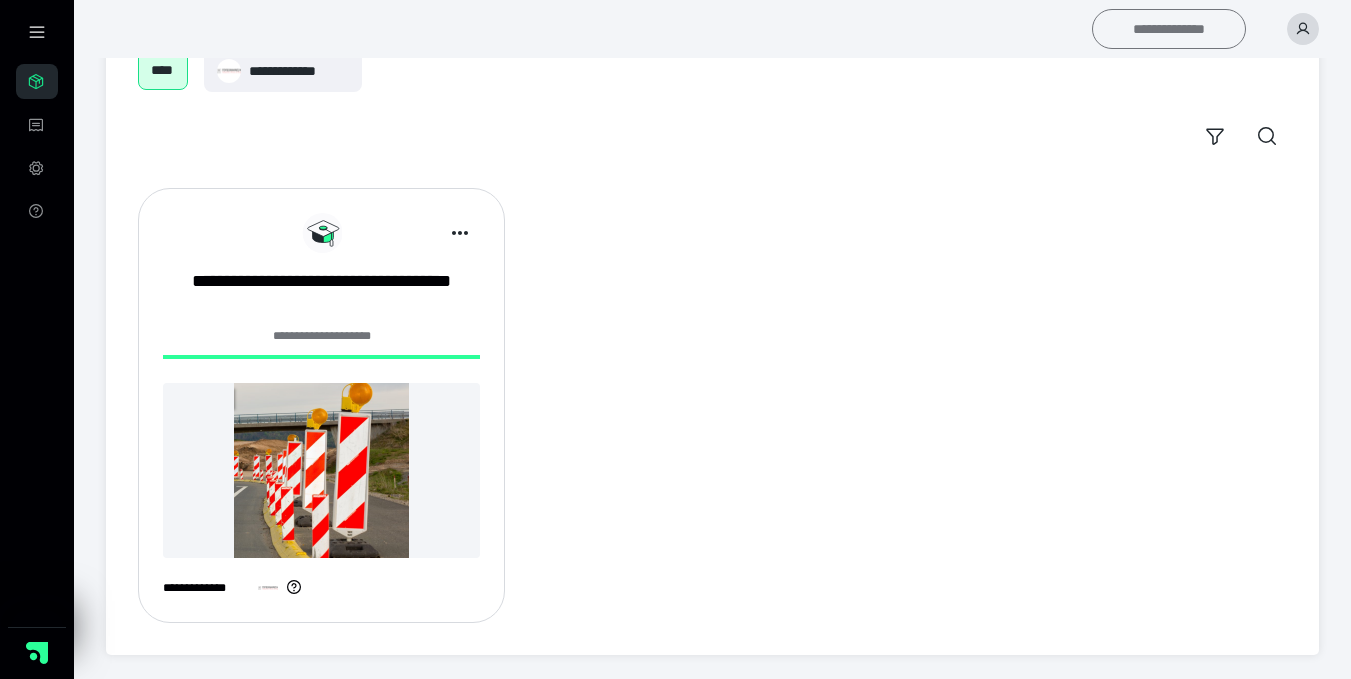 click on "**********" at bounding box center [1169, 29] 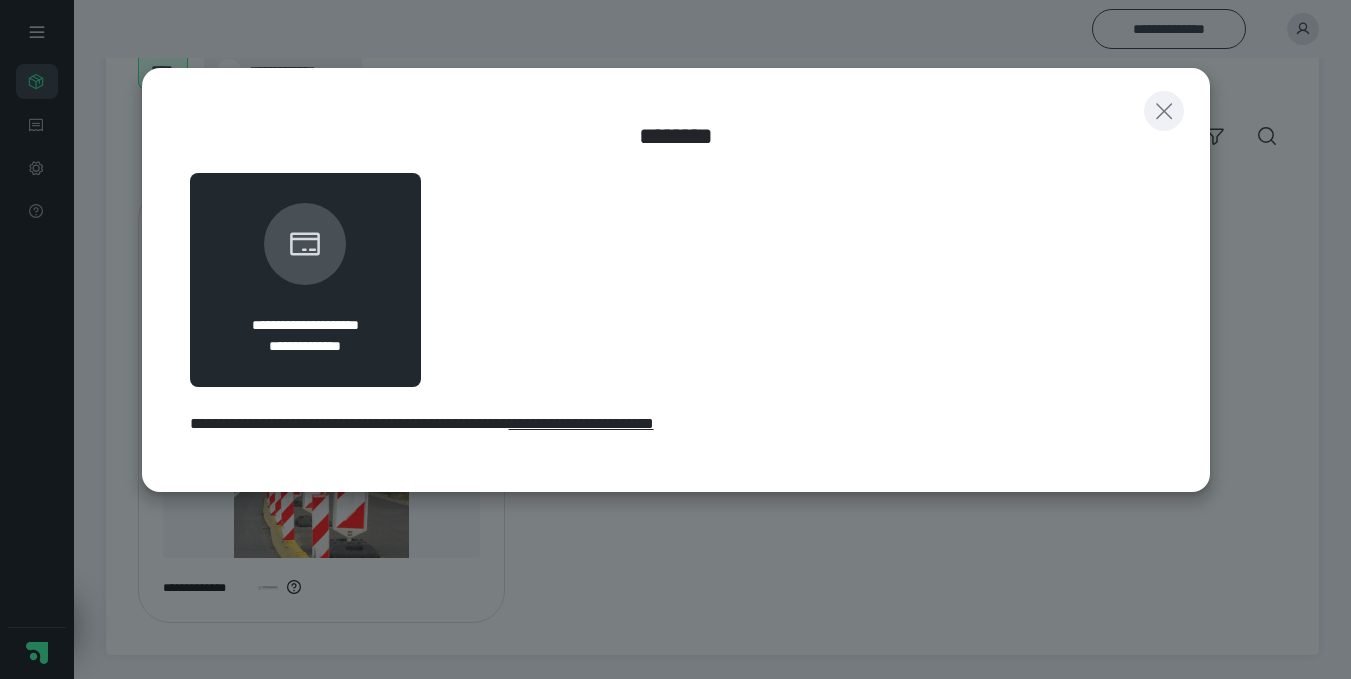 click 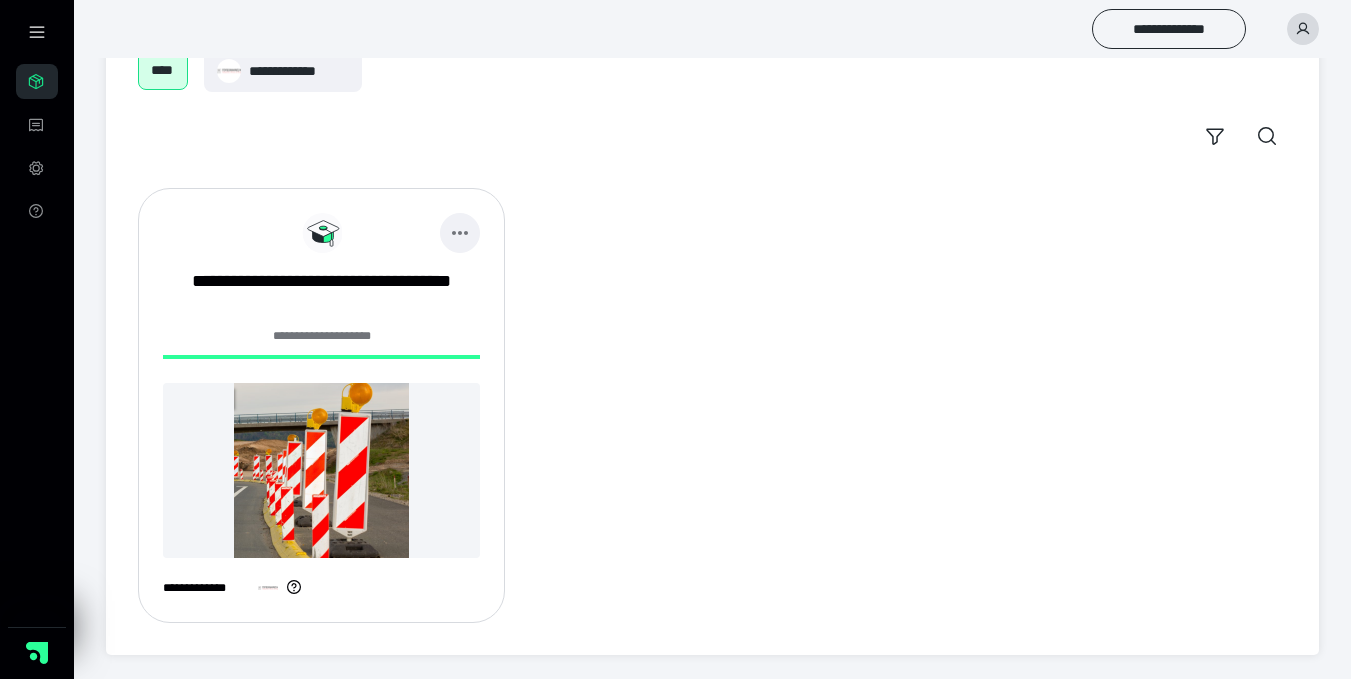 click 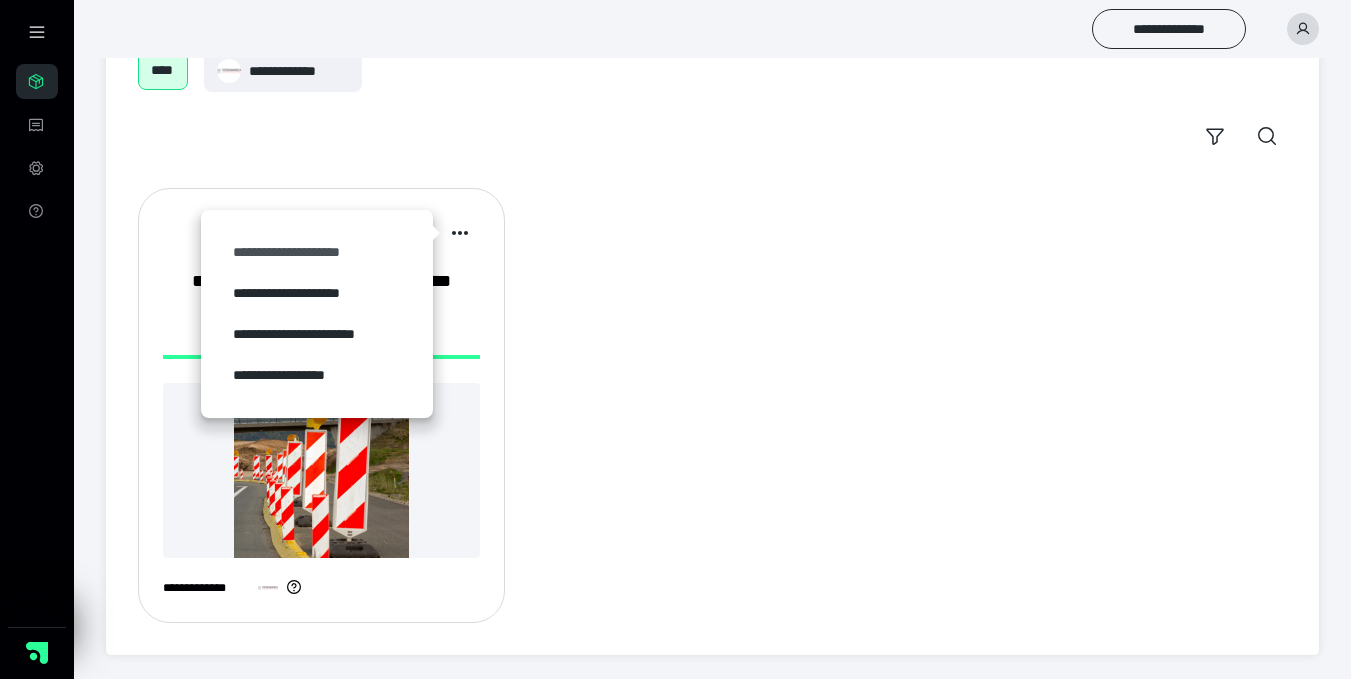 click on "**********" at bounding box center [317, 252] 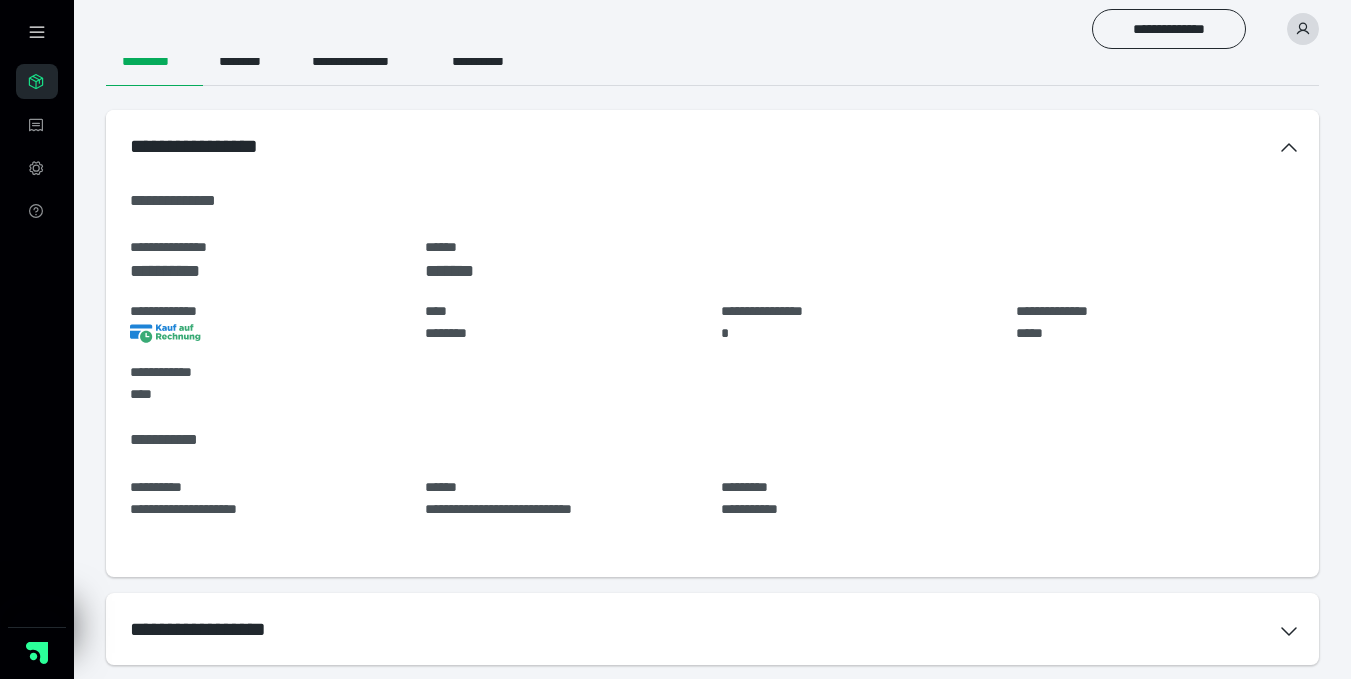 scroll, scrollTop: 152, scrollLeft: 0, axis: vertical 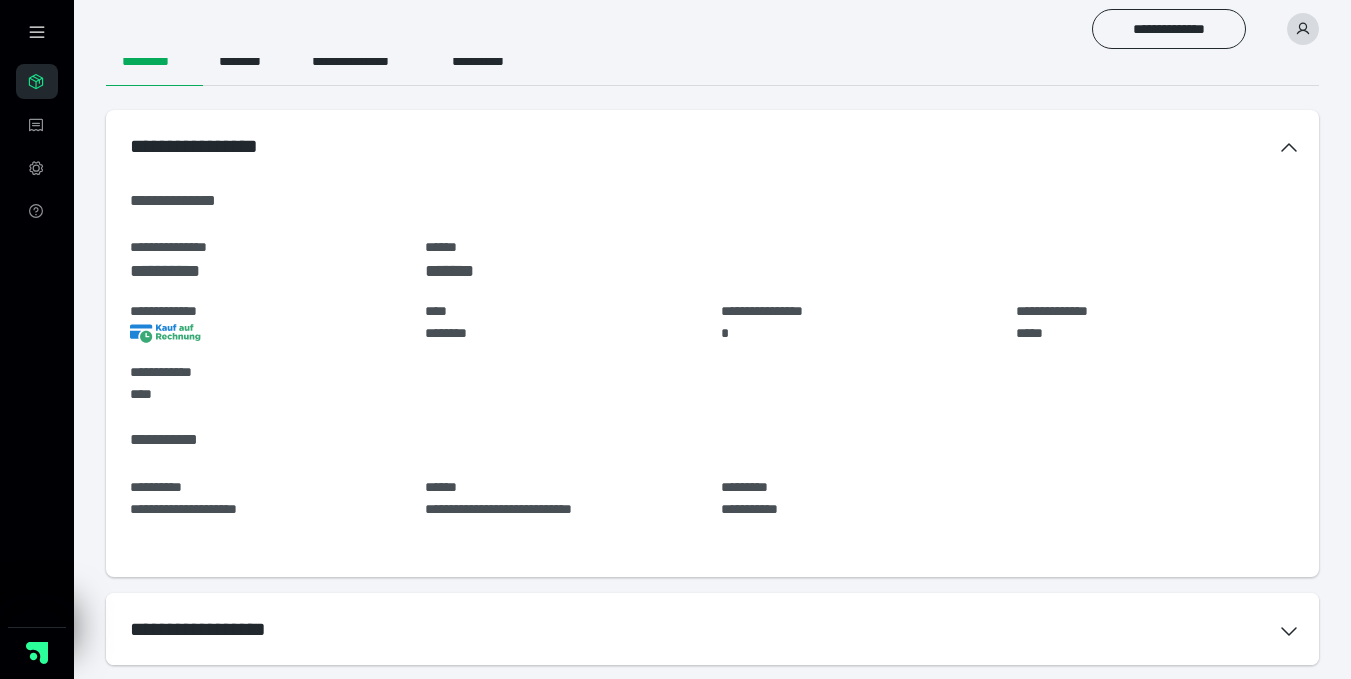 click on "**********" at bounding box center (712, 629) 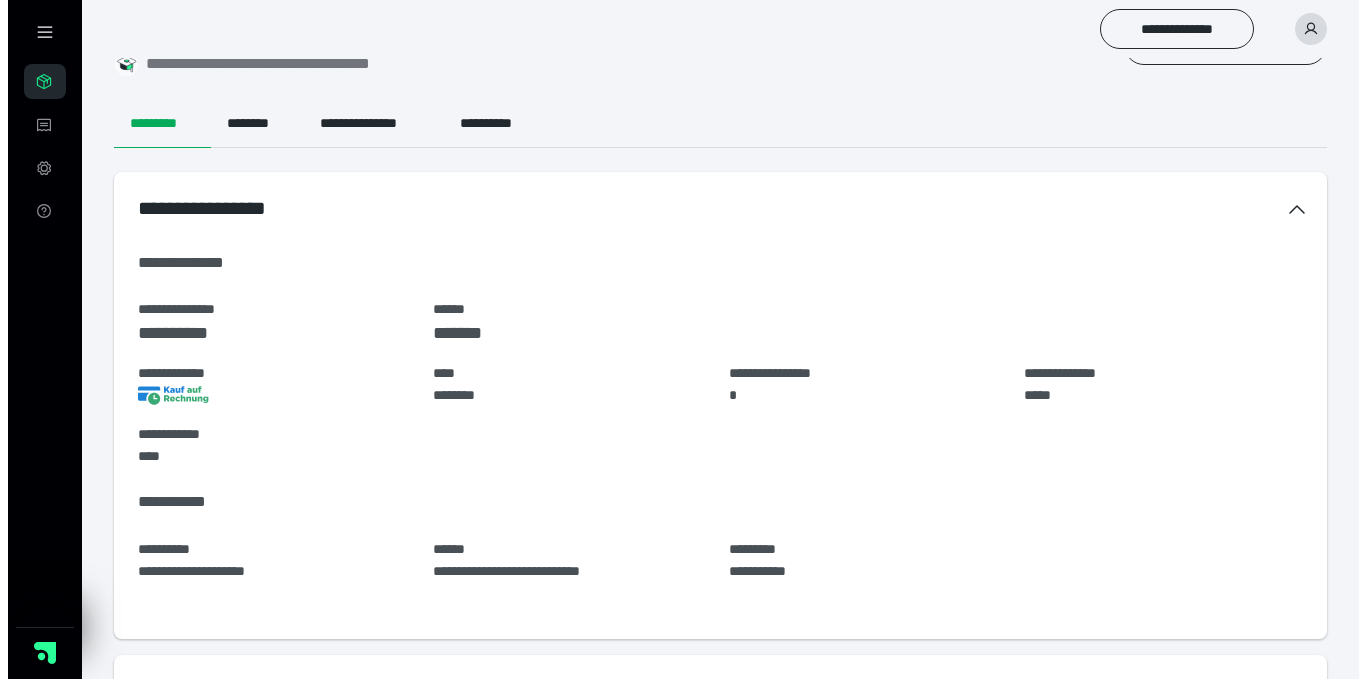scroll, scrollTop: 0, scrollLeft: 0, axis: both 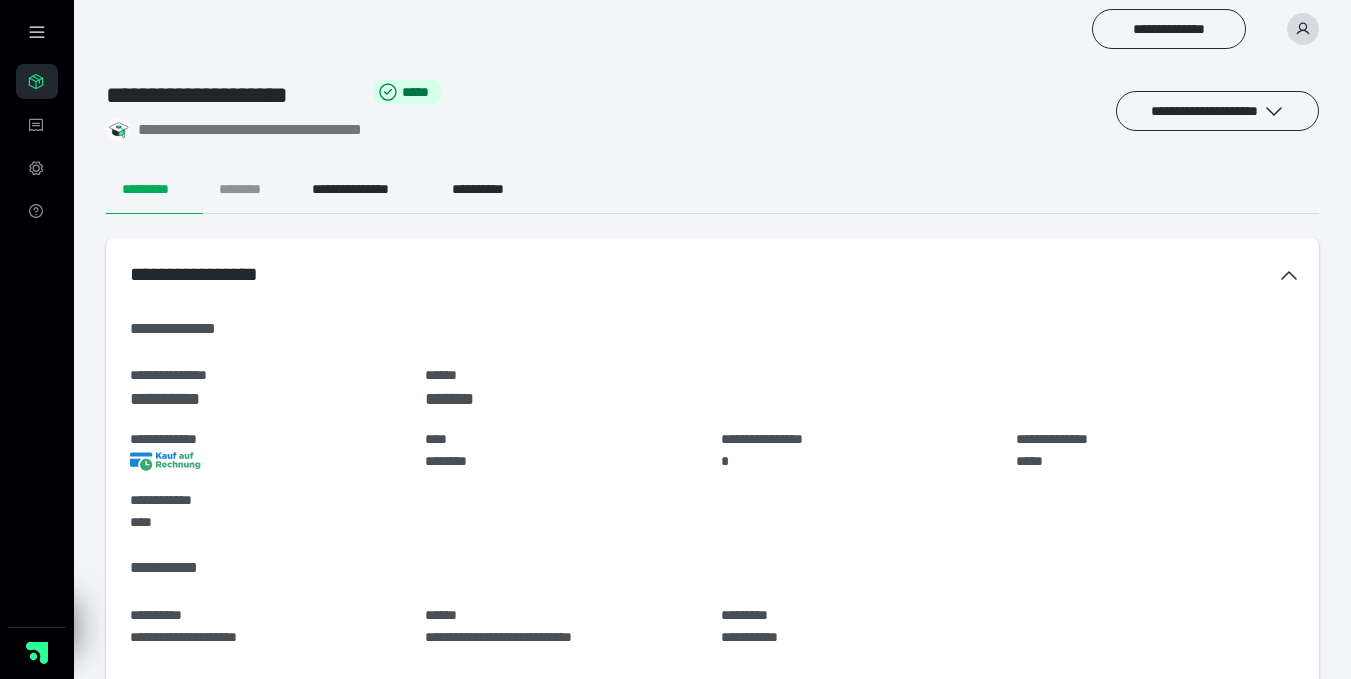 click on "********" at bounding box center [249, 190] 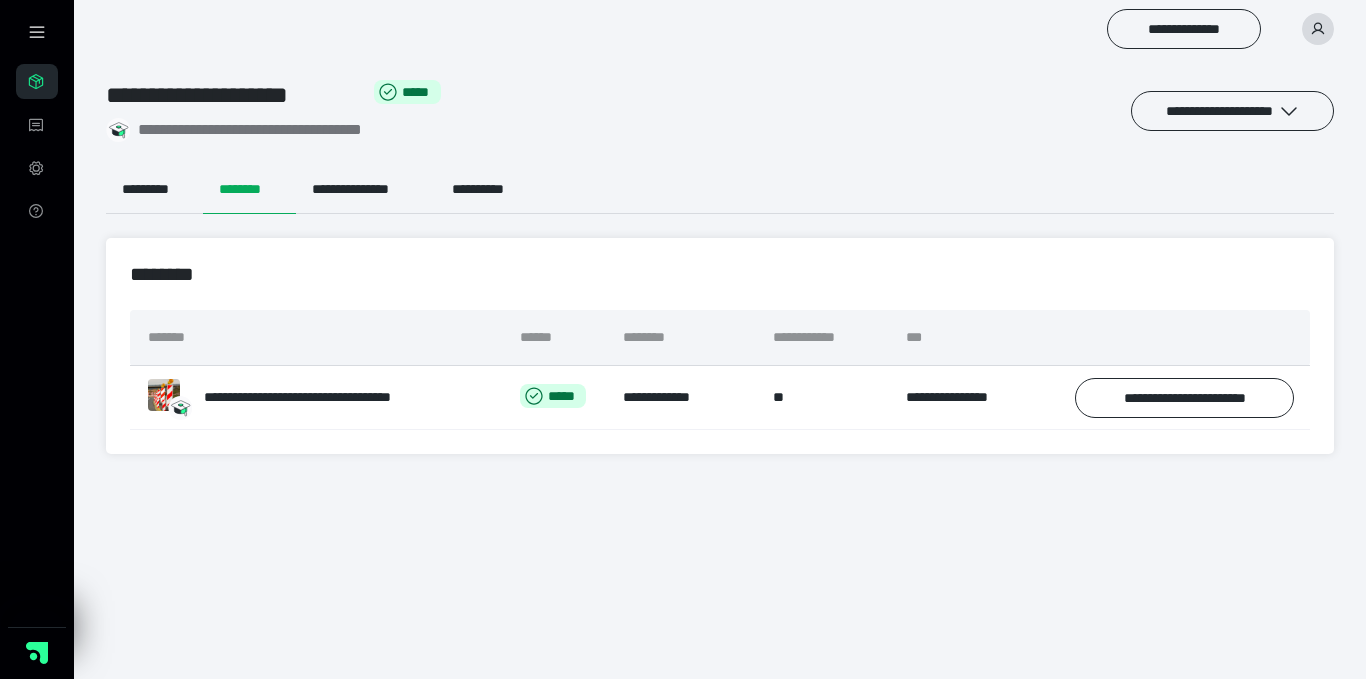click on "**********" at bounding box center (720, 111) 